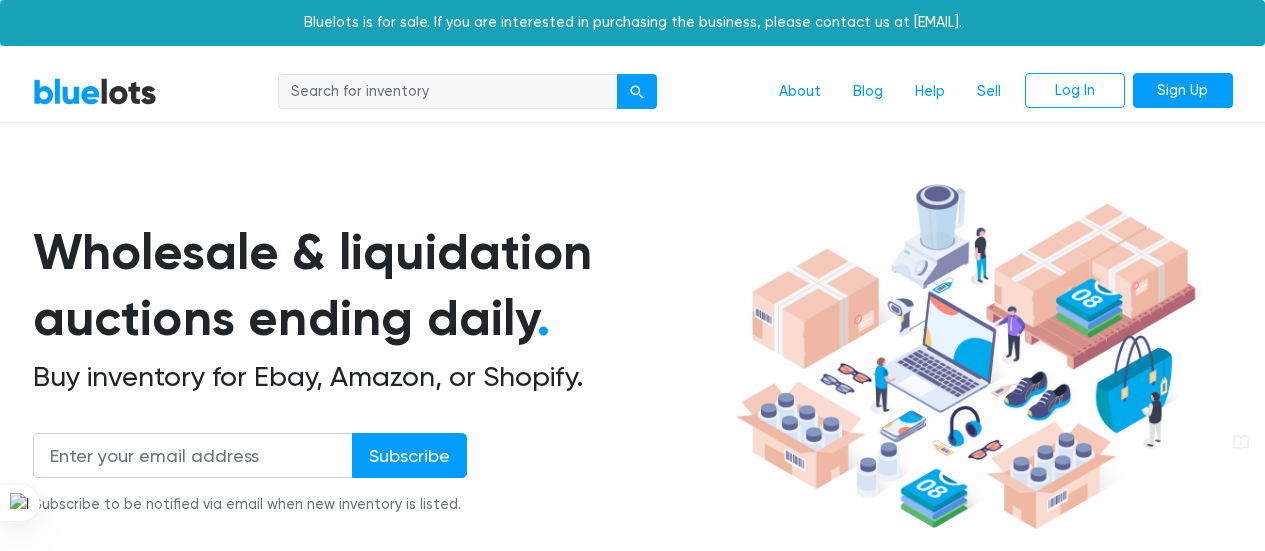 scroll, scrollTop: 0, scrollLeft: 0, axis: both 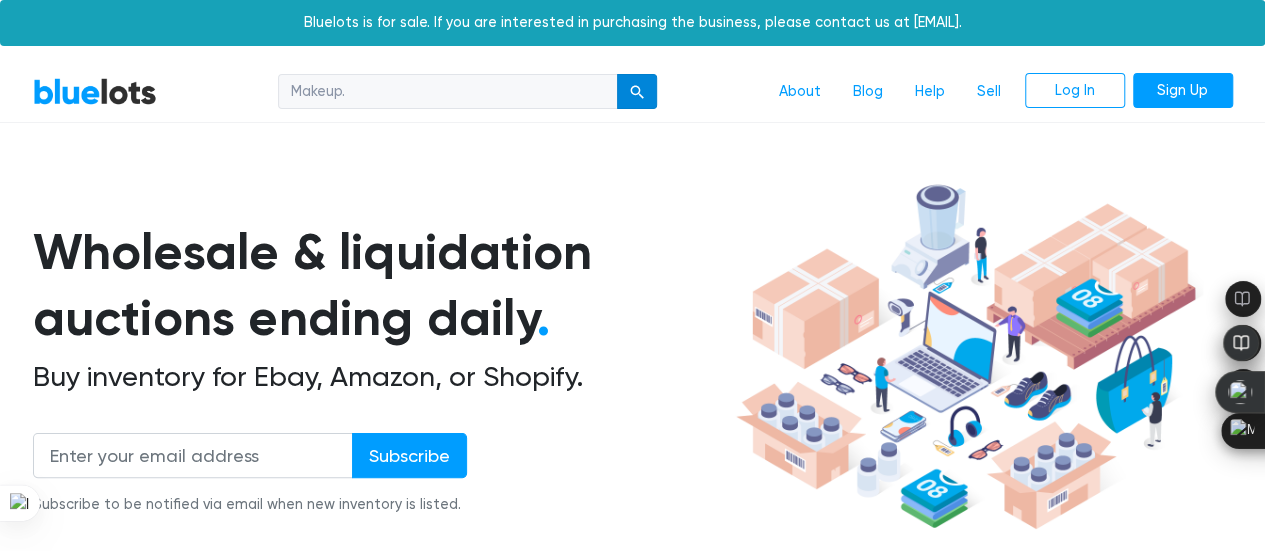 type on "Makeup." 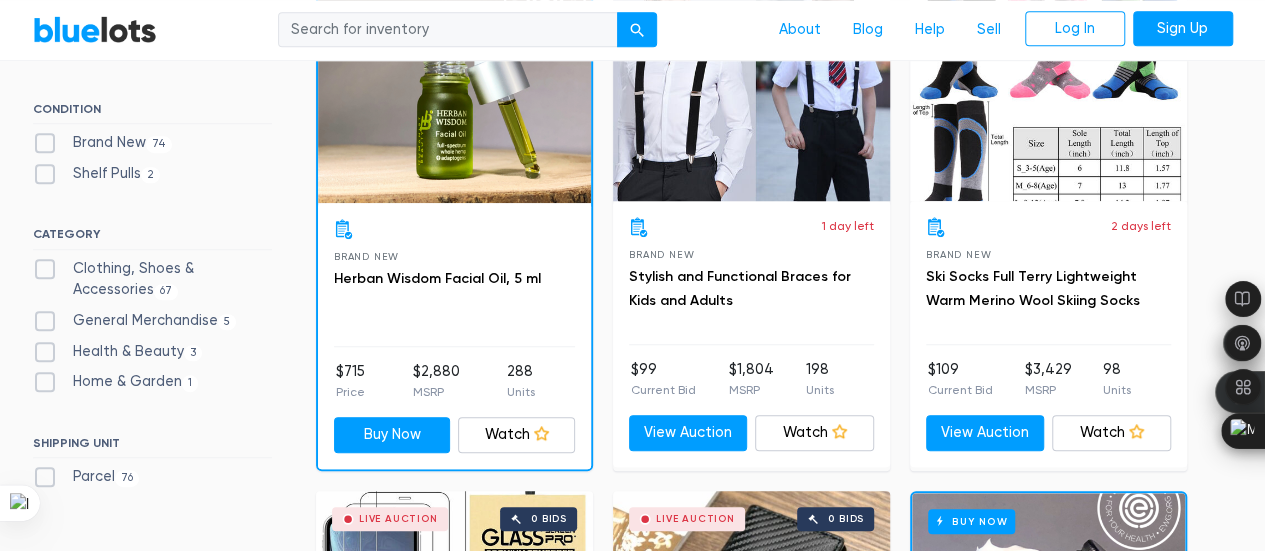 scroll, scrollTop: 738, scrollLeft: 0, axis: vertical 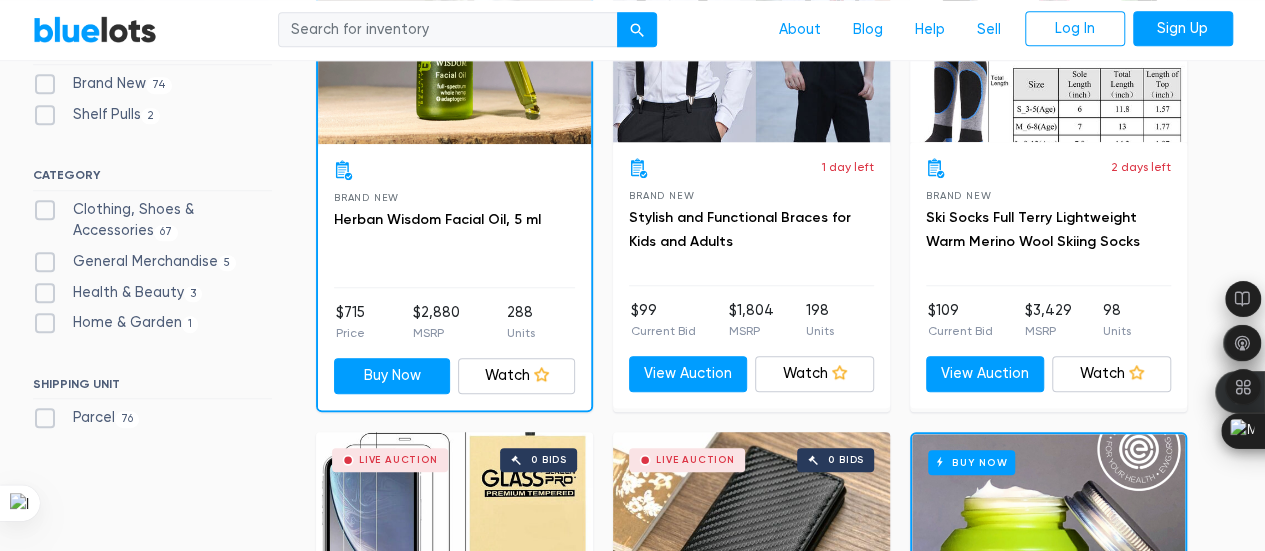 click on "Health & Beauty
3" at bounding box center (118, 293) 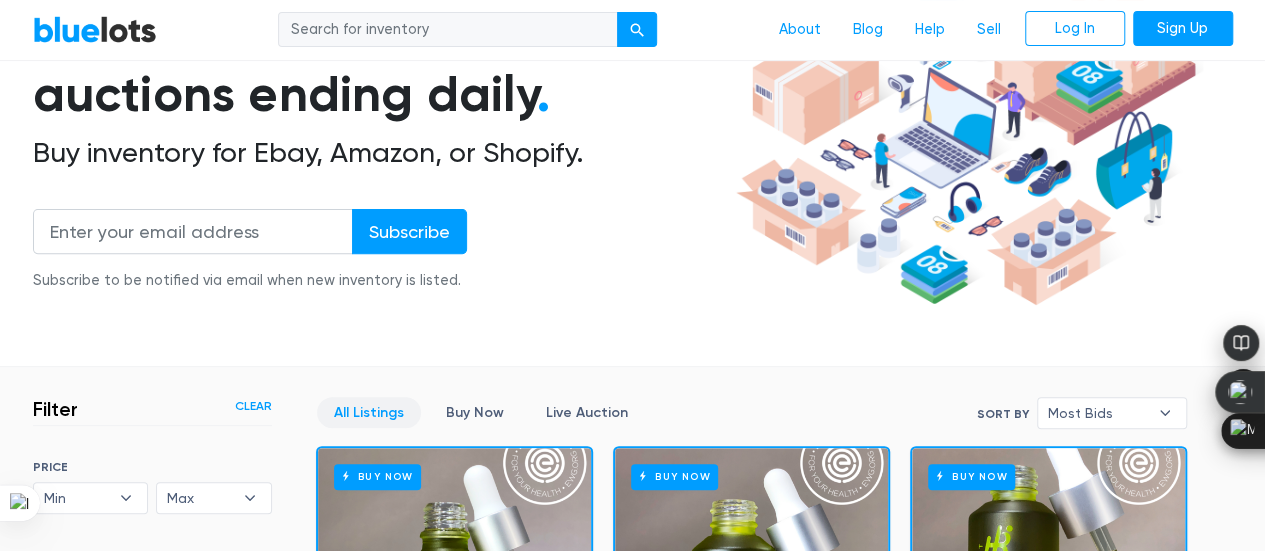 scroll, scrollTop: 24, scrollLeft: 0, axis: vertical 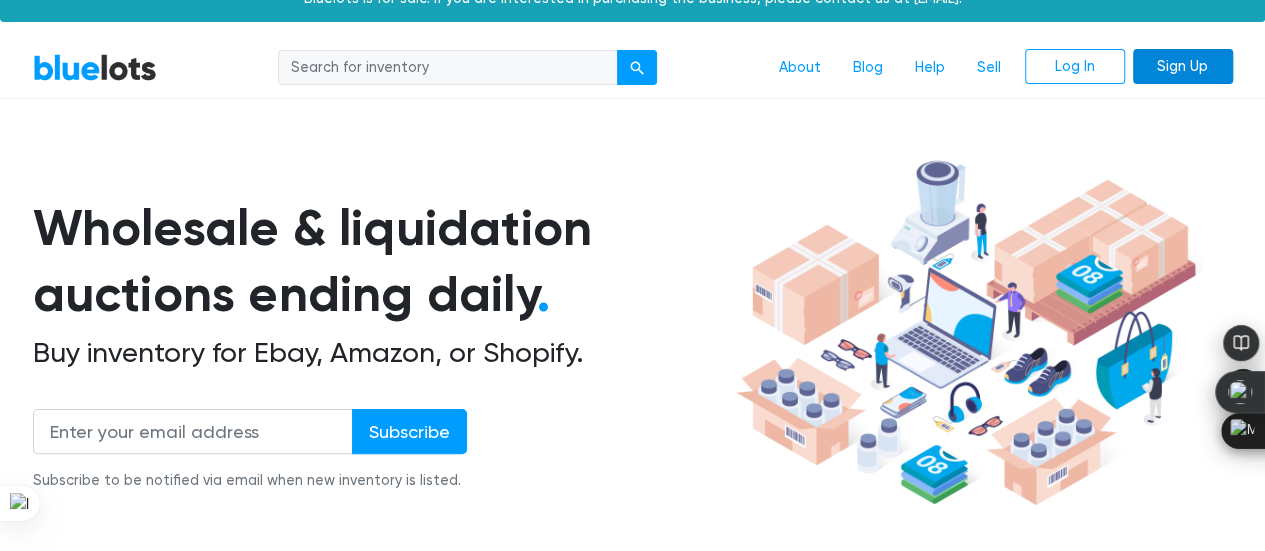 click on "Sign Up" at bounding box center (1183, 67) 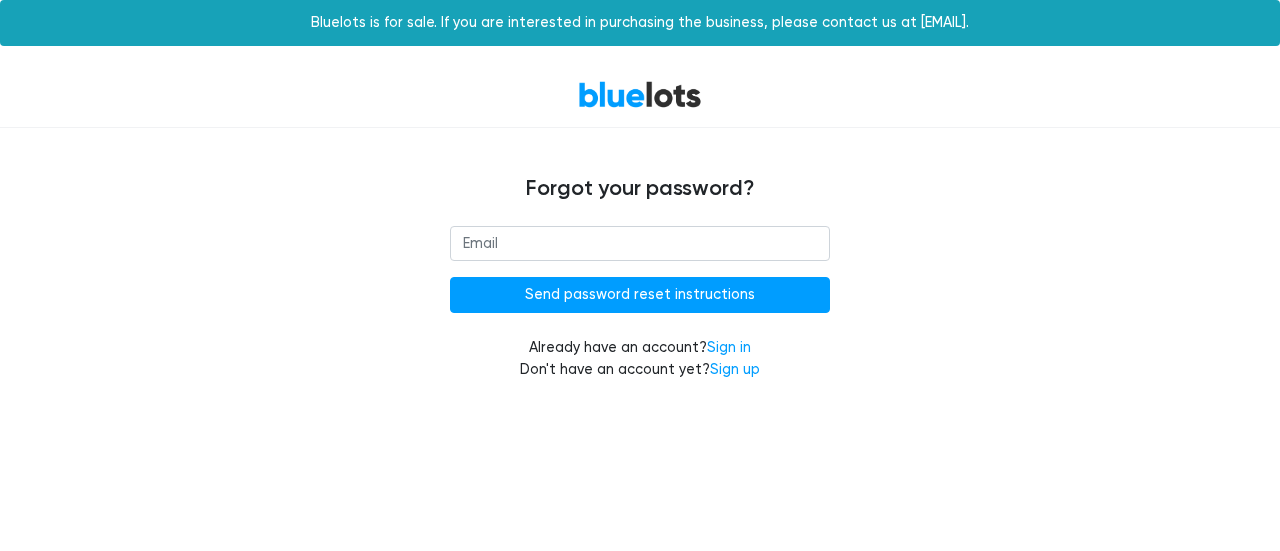 scroll, scrollTop: 0, scrollLeft: 0, axis: both 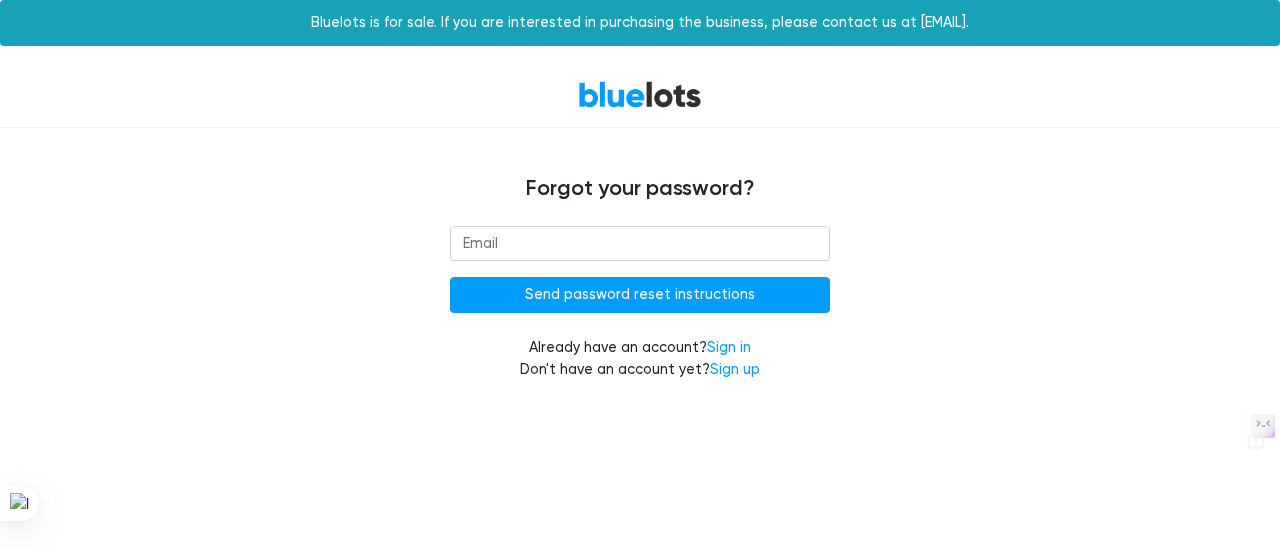 type on "[EMAIL]" 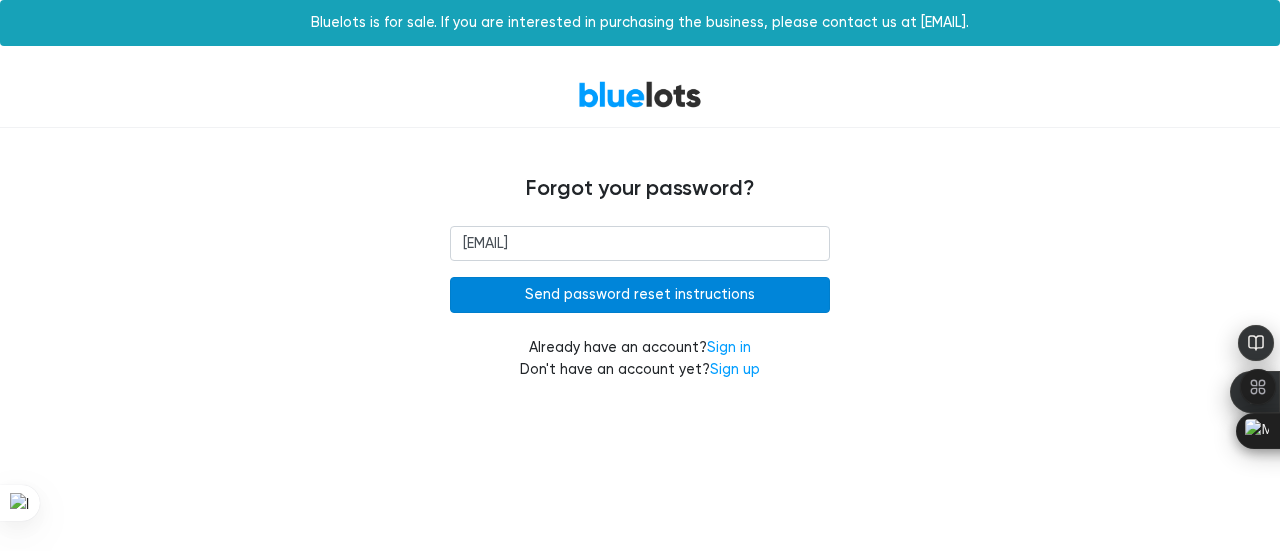 click on "Send password reset instructions" at bounding box center [640, 295] 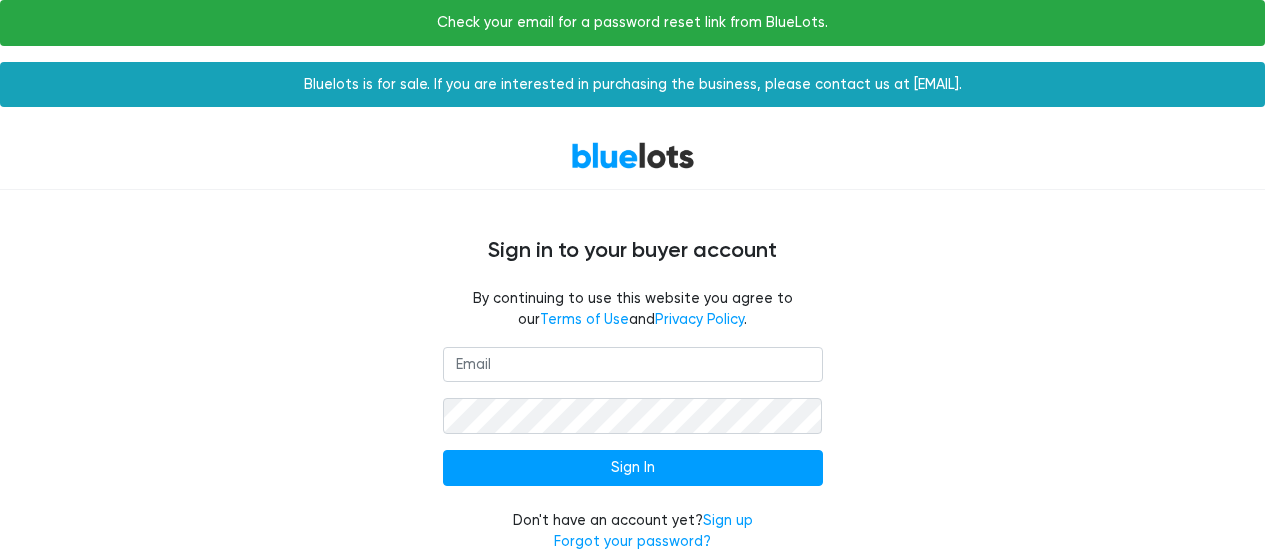 scroll, scrollTop: 0, scrollLeft: 0, axis: both 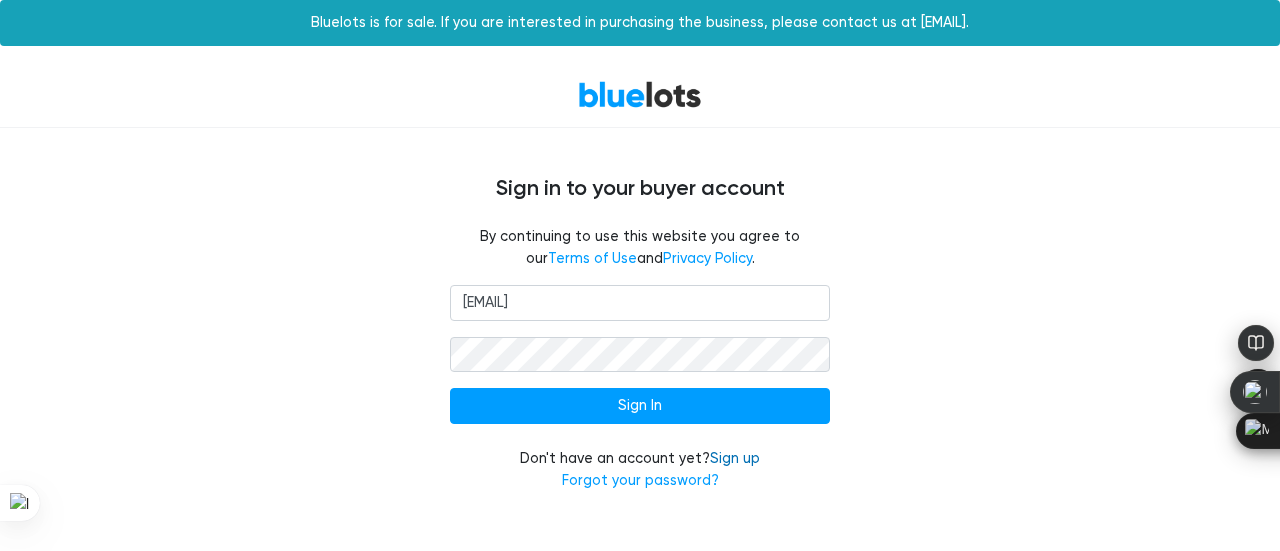 click on "Sign up" at bounding box center (735, 458) 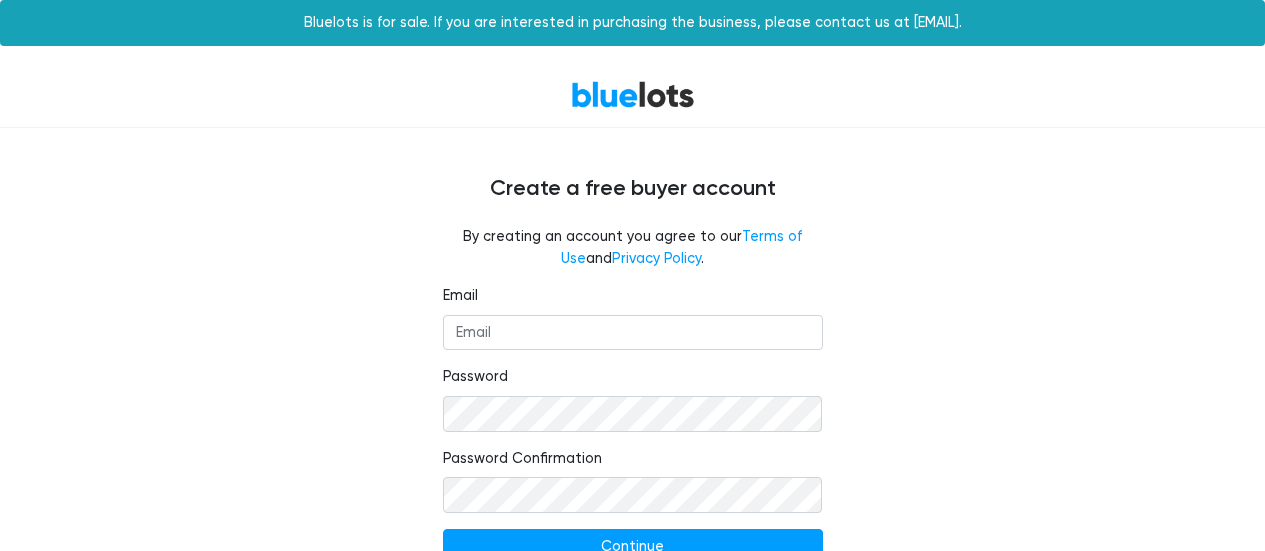 scroll, scrollTop: 0, scrollLeft: 0, axis: both 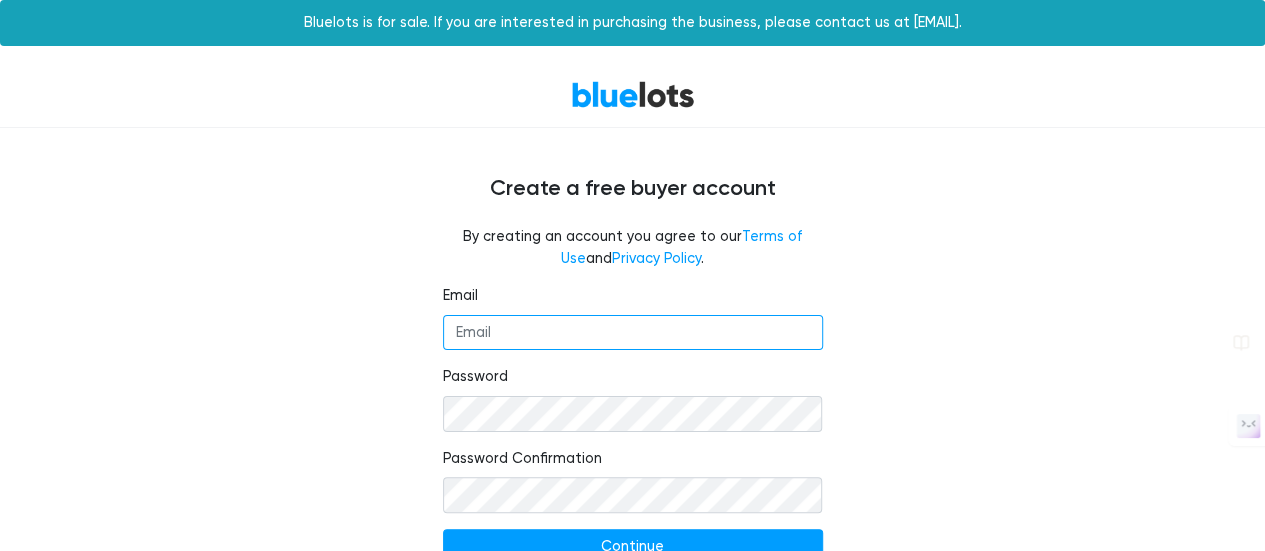 click on "Email" at bounding box center (633, 333) 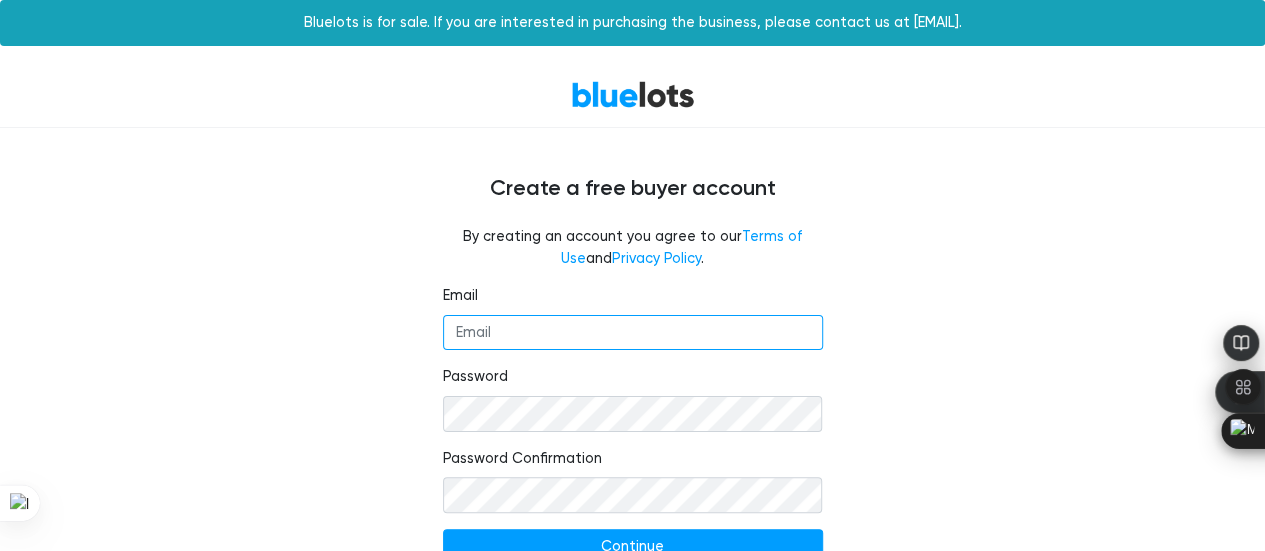 type on "sales@naudikaresale.com" 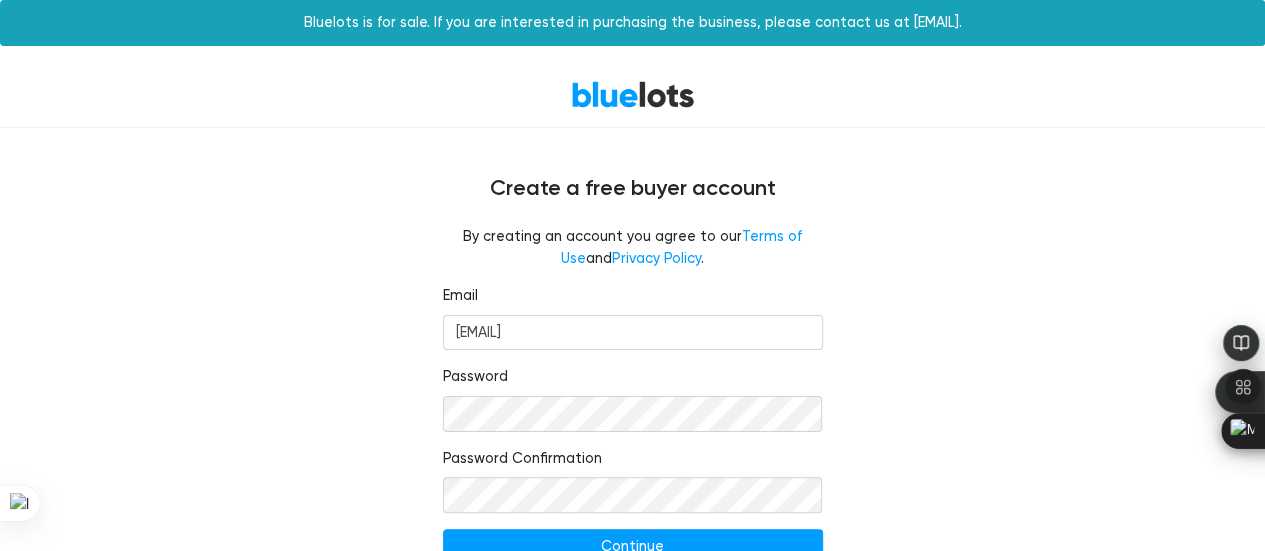 scroll, scrollTop: 12, scrollLeft: 0, axis: vertical 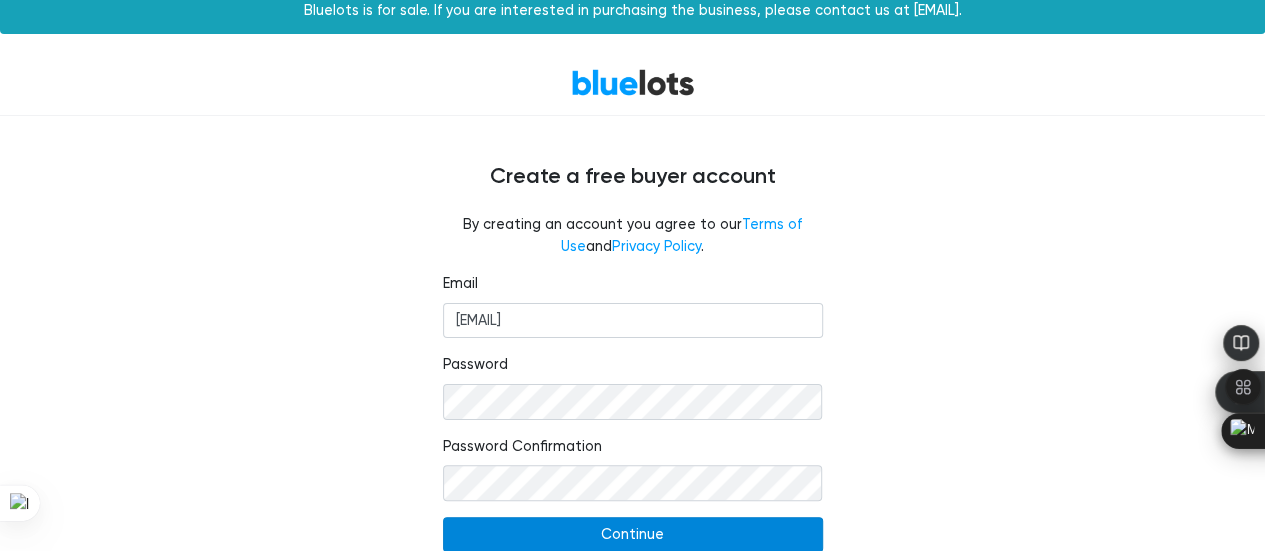 click on "Continue" at bounding box center (633, 535) 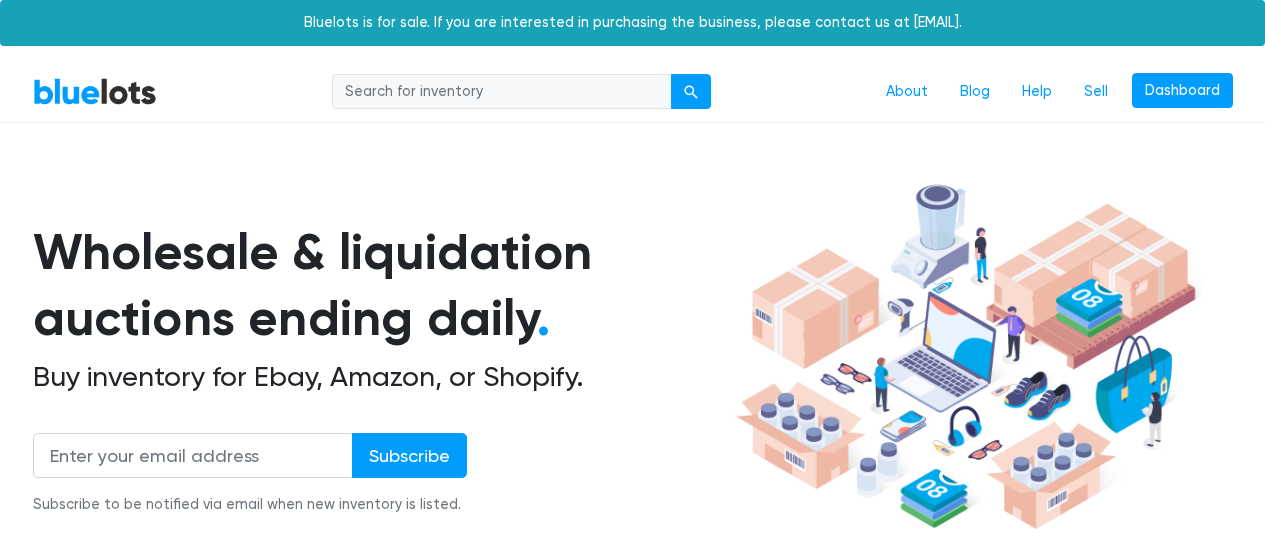 scroll, scrollTop: 0, scrollLeft: 0, axis: both 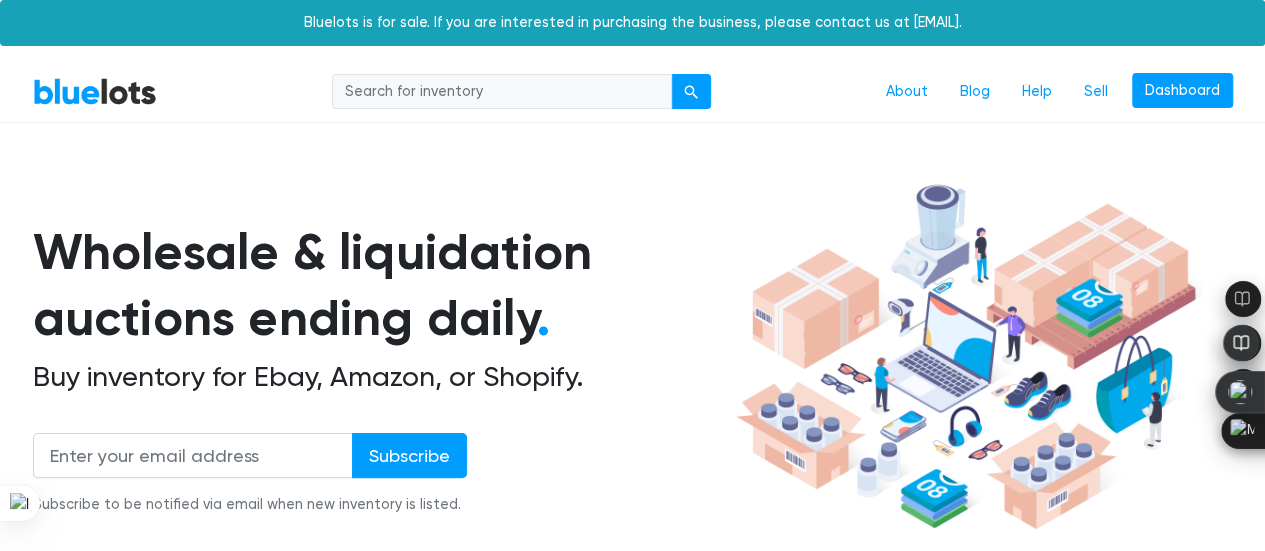 click at bounding box center (502, 92) 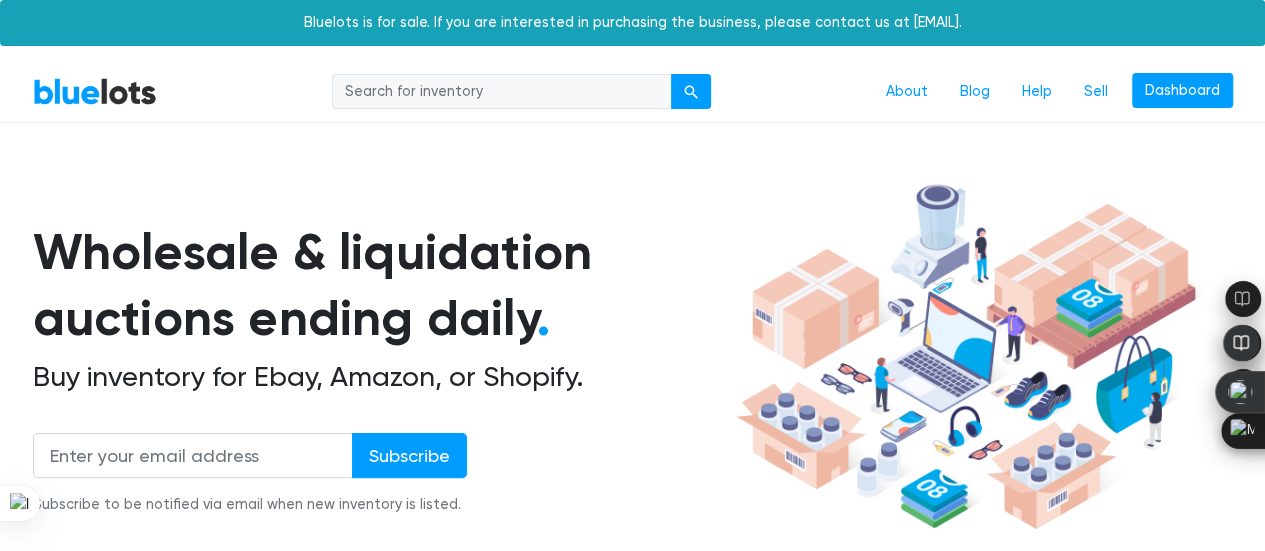 click on "Wholesale & liquidation
auctions ending daily .
Buy inventory for Ebay, Amazon, or Shopify.
Subscribe
Subscribe to be notified via email when new inventory is listed." at bounding box center [633, 357] 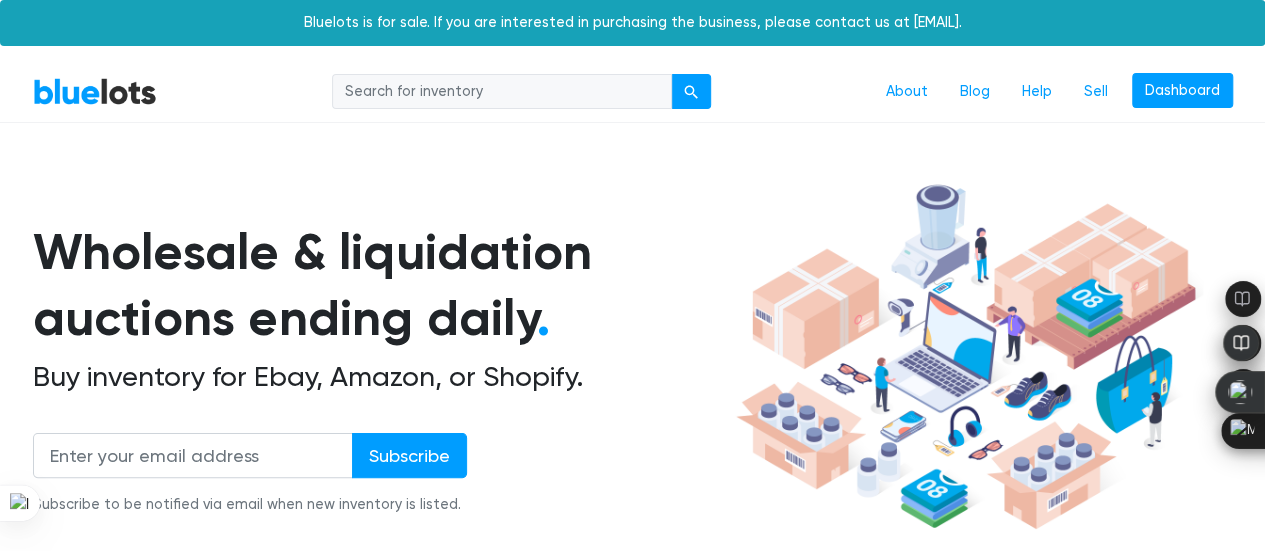 click at bounding box center [502, 92] 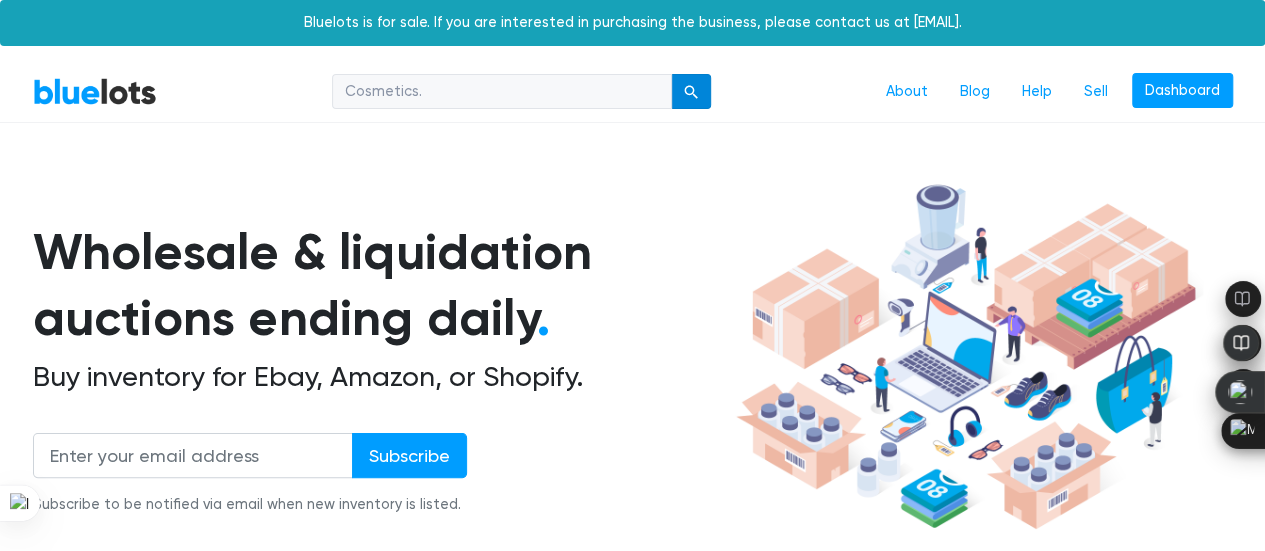 type on "Cosmetics." 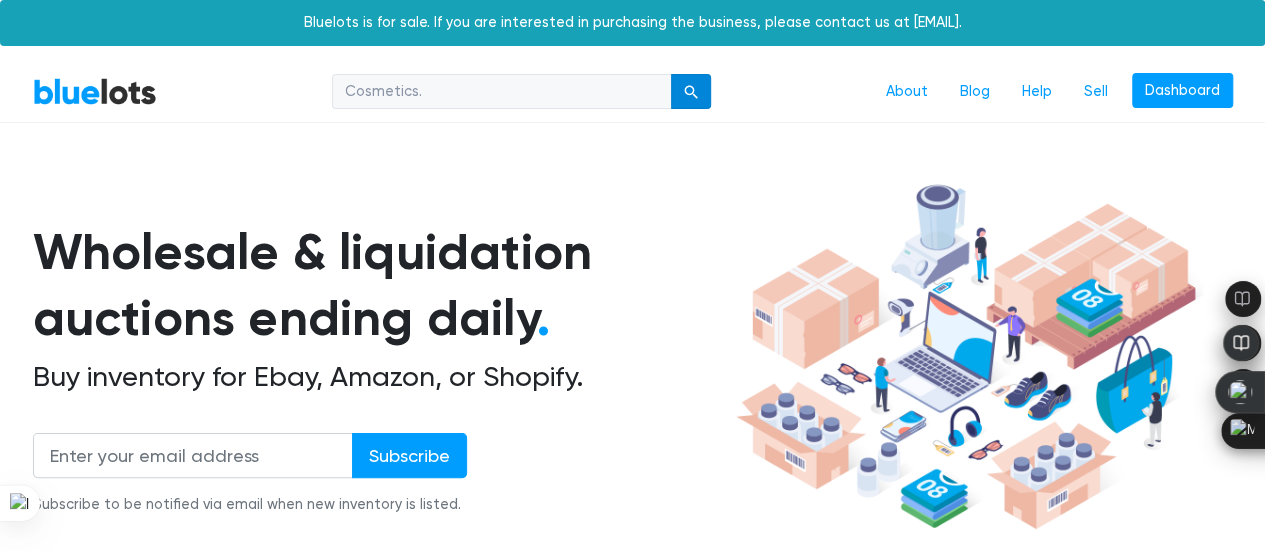 click at bounding box center (691, 92) 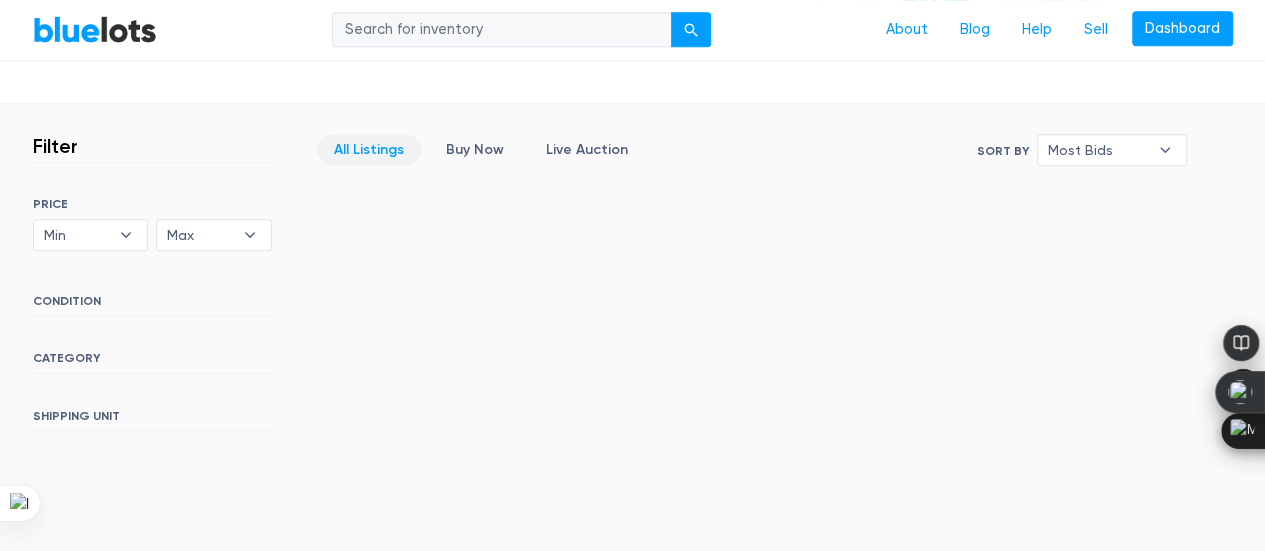 scroll, scrollTop: 600, scrollLeft: 0, axis: vertical 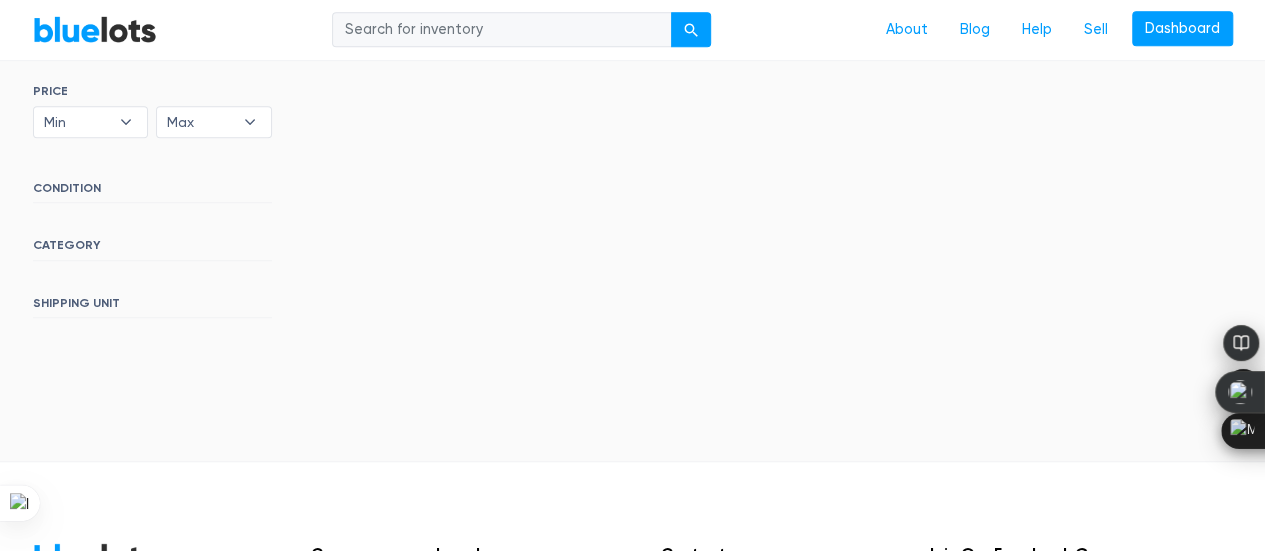 click on "CATEGORY" at bounding box center [152, 249] 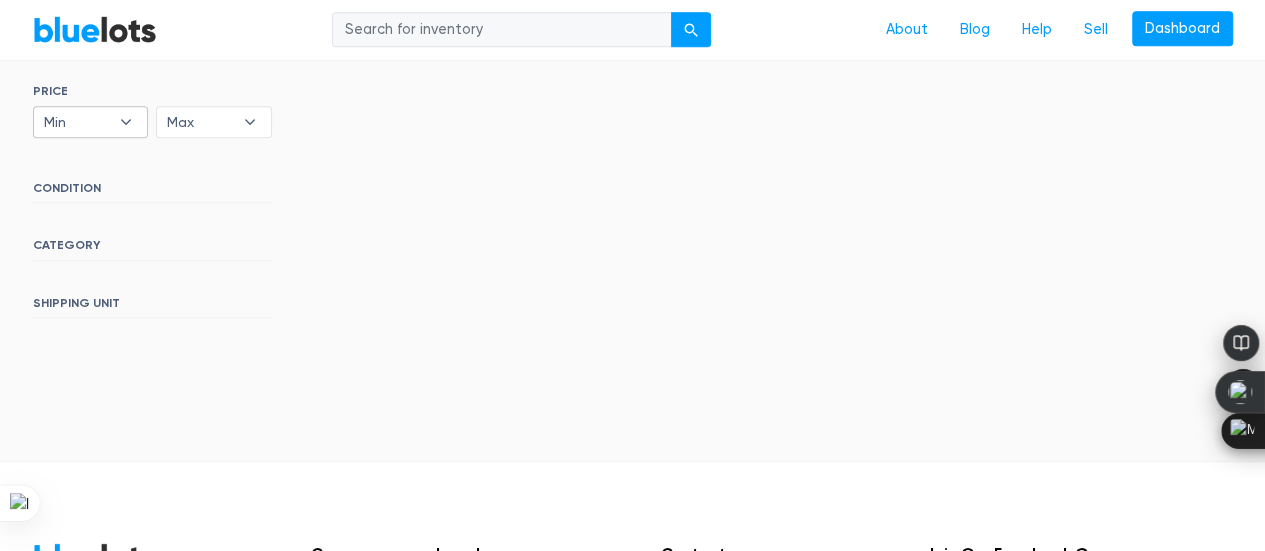 click on "▾" at bounding box center (126, 122) 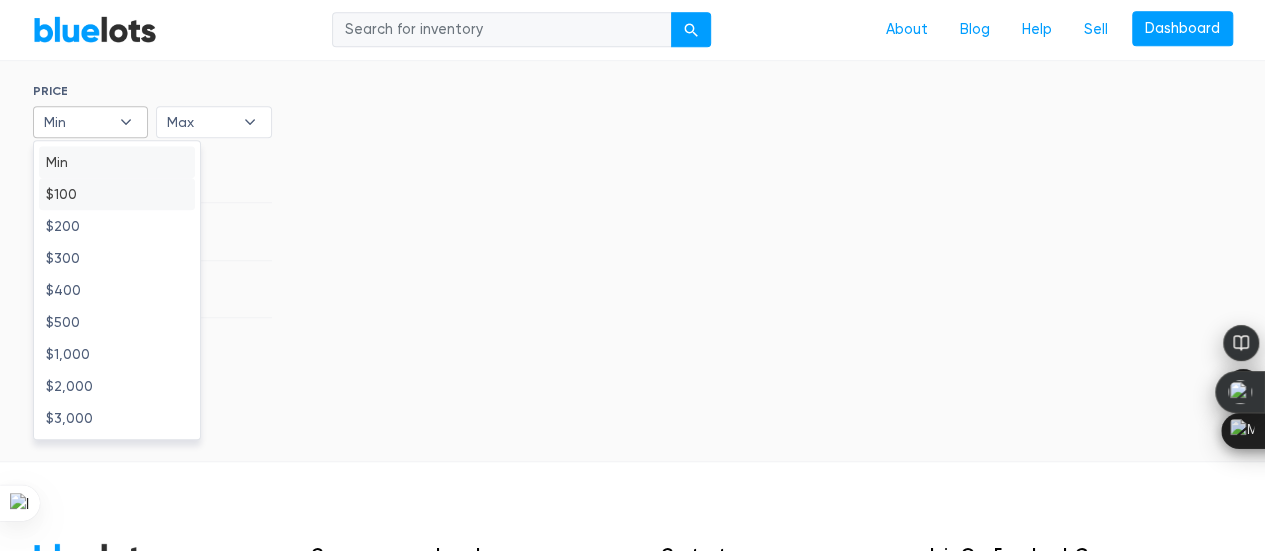 click on "$100" at bounding box center [117, 194] 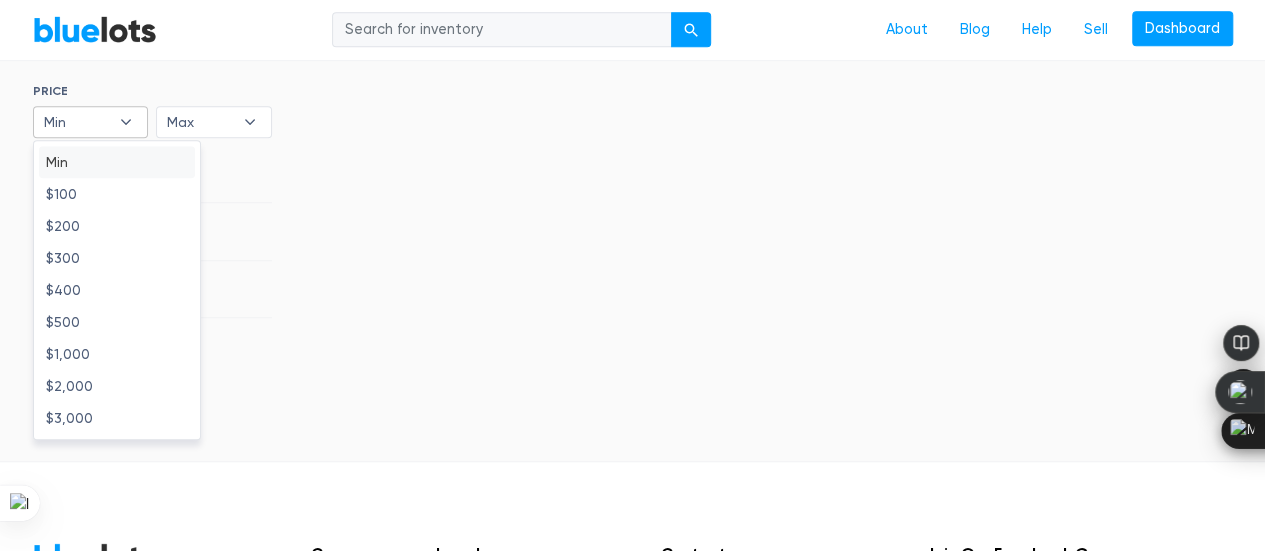 select on "10000" 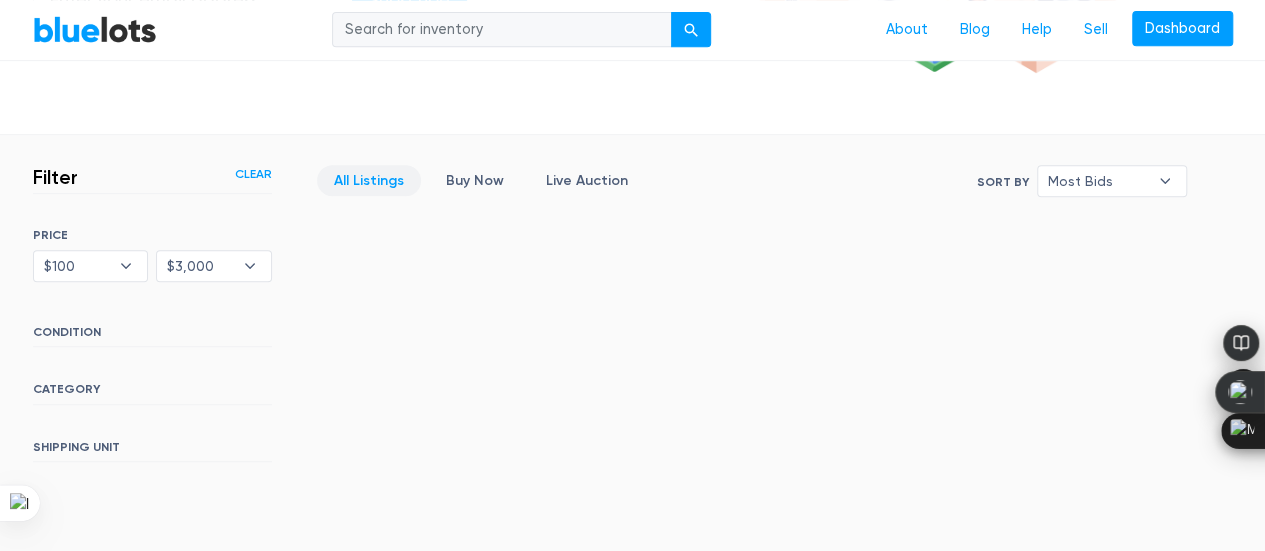 scroll, scrollTop: 438, scrollLeft: 0, axis: vertical 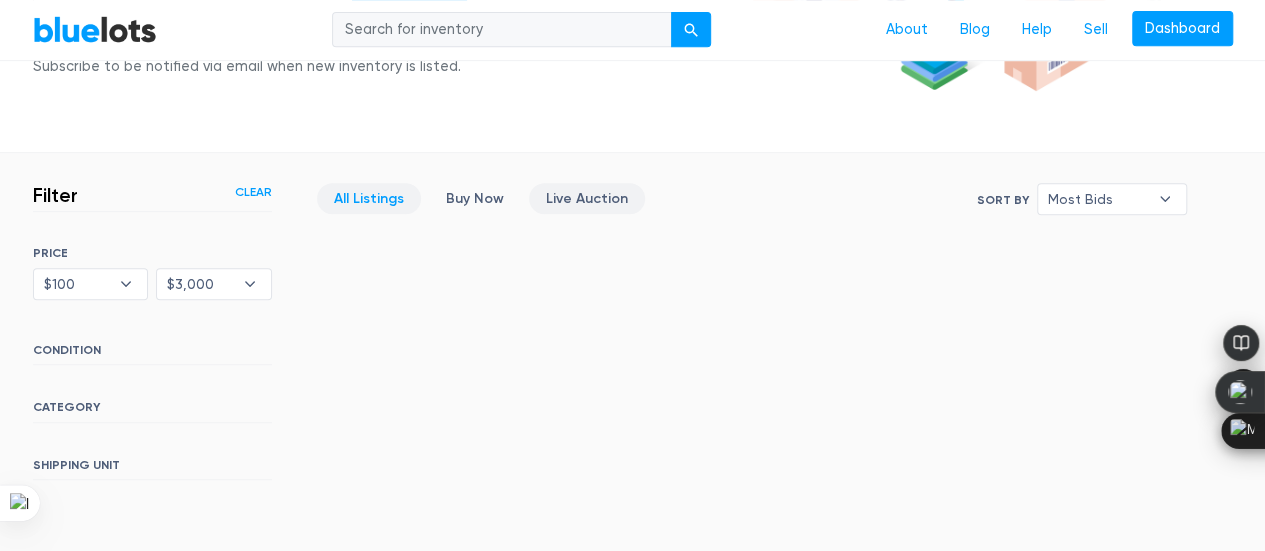 click on "Live Auction" at bounding box center (587, 198) 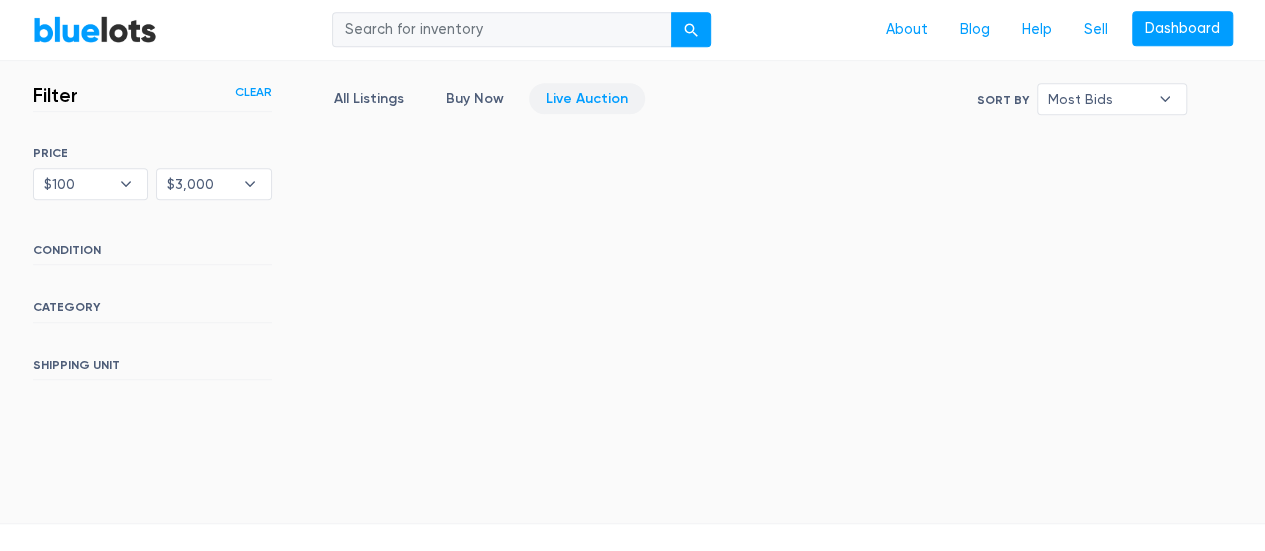 scroll, scrollTop: 538, scrollLeft: 0, axis: vertical 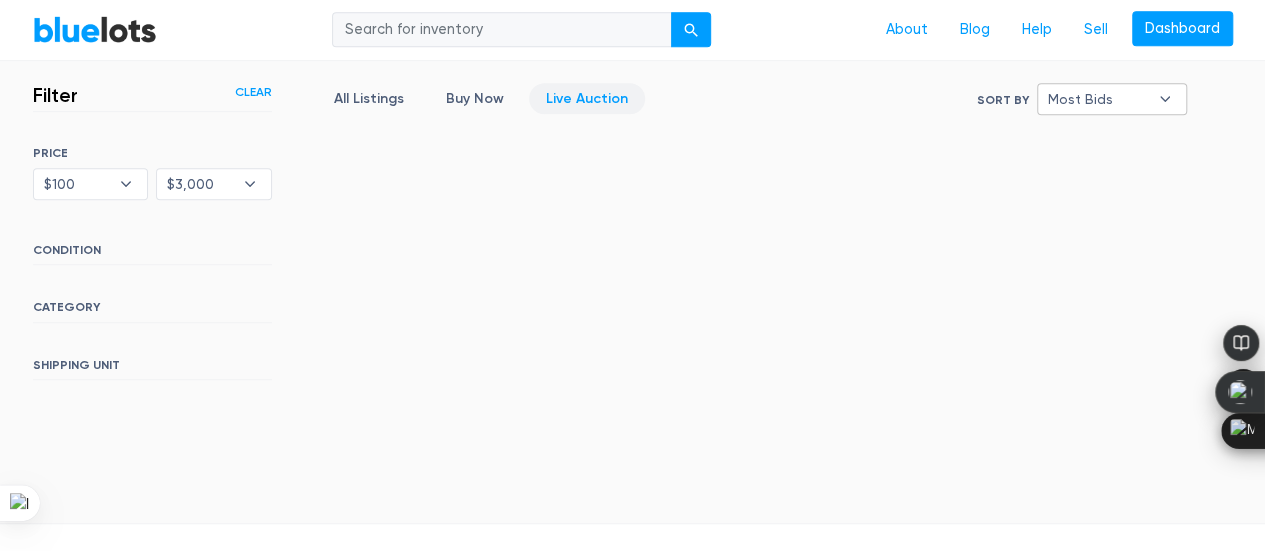 click on "▾" at bounding box center [1165, 99] 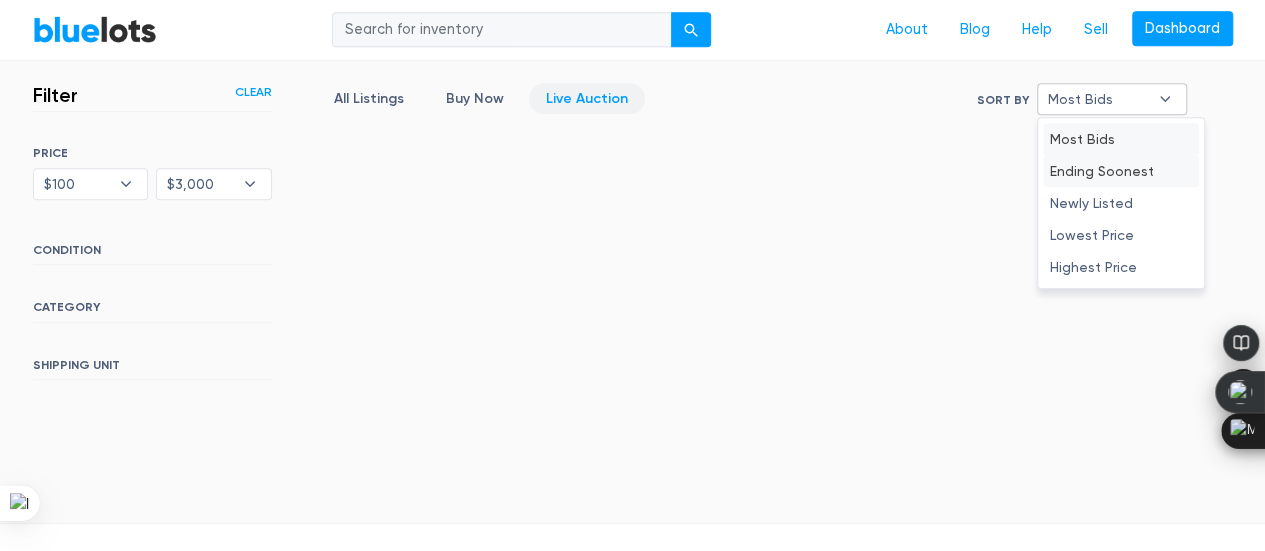 click on "Ending Soonest" at bounding box center [1121, 171] 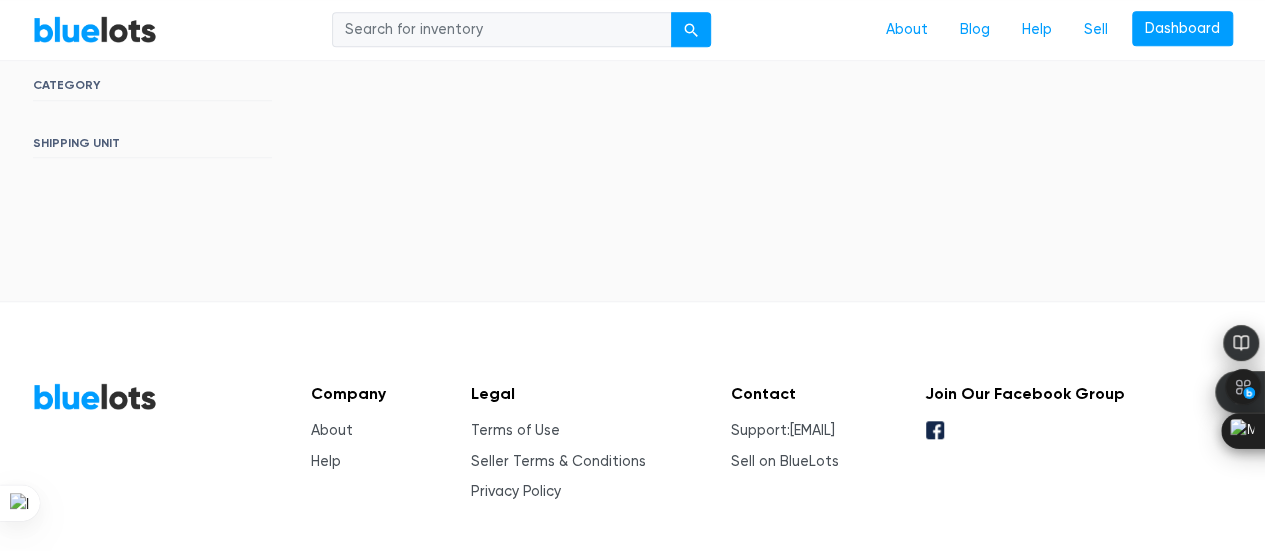 scroll, scrollTop: 533, scrollLeft: 0, axis: vertical 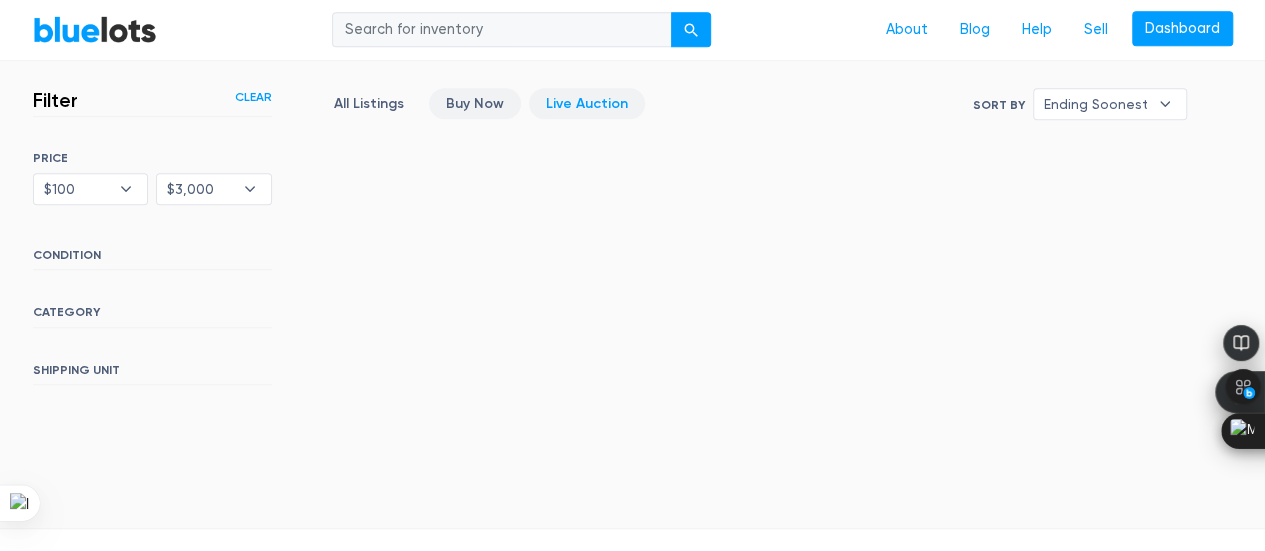 click on "Buy Now" at bounding box center [475, 103] 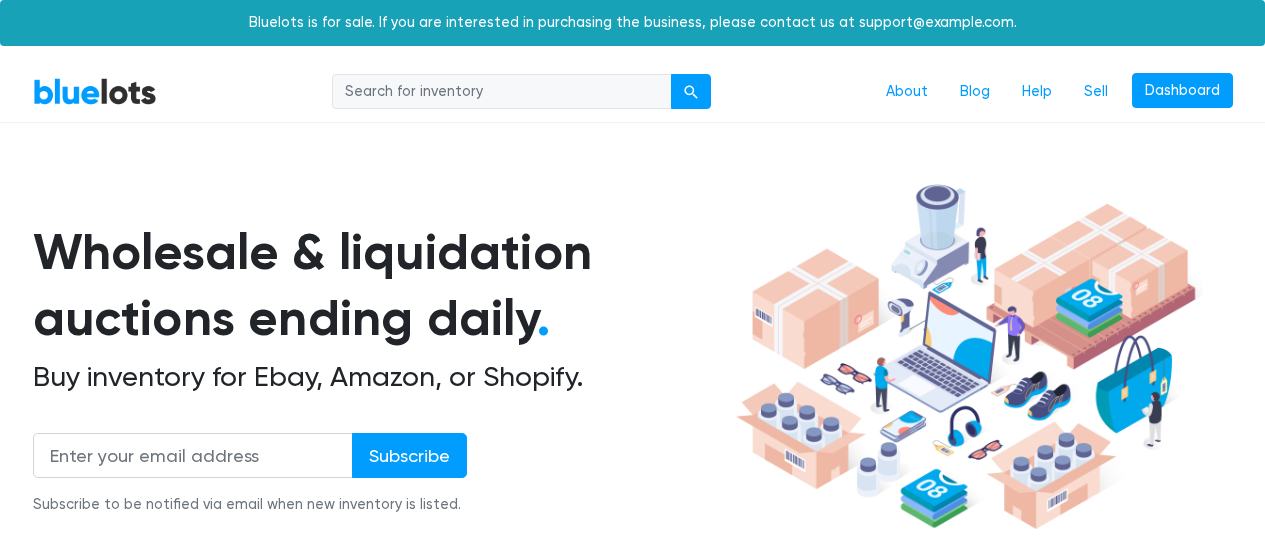 scroll, scrollTop: 538, scrollLeft: 0, axis: vertical 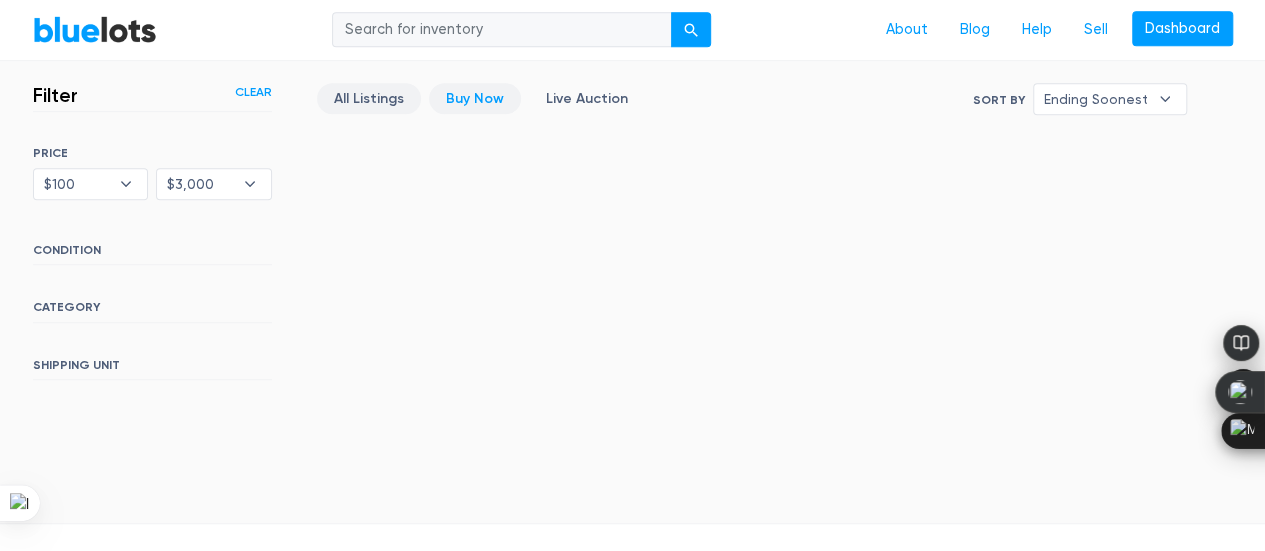 click on "All Listings" at bounding box center (369, 98) 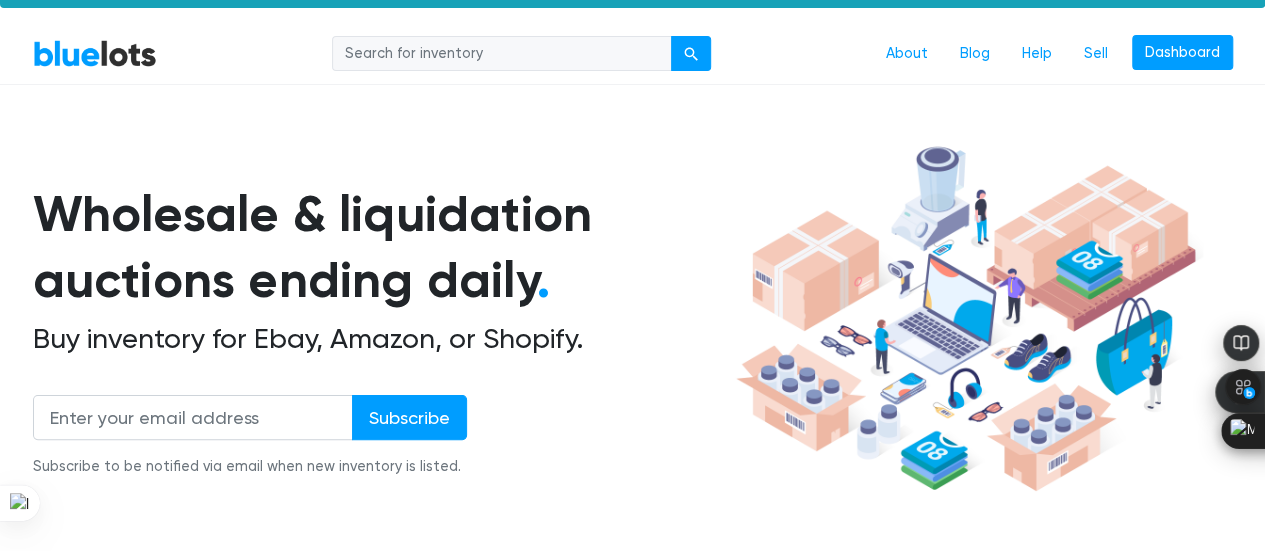 scroll, scrollTop: 0, scrollLeft: 0, axis: both 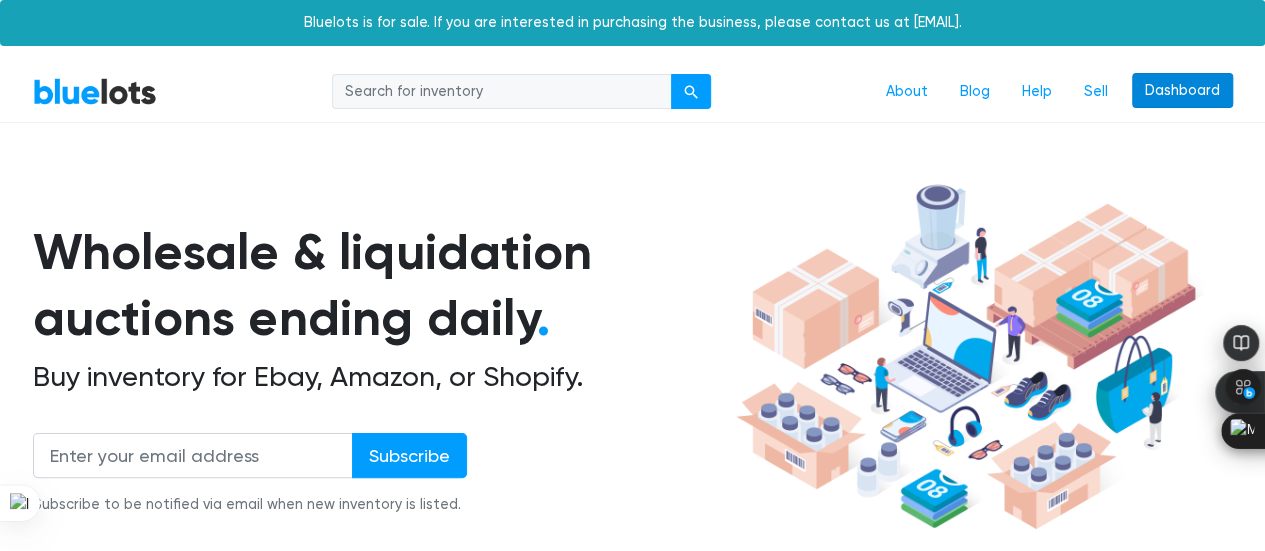 click on "Dashboard" at bounding box center [1182, 91] 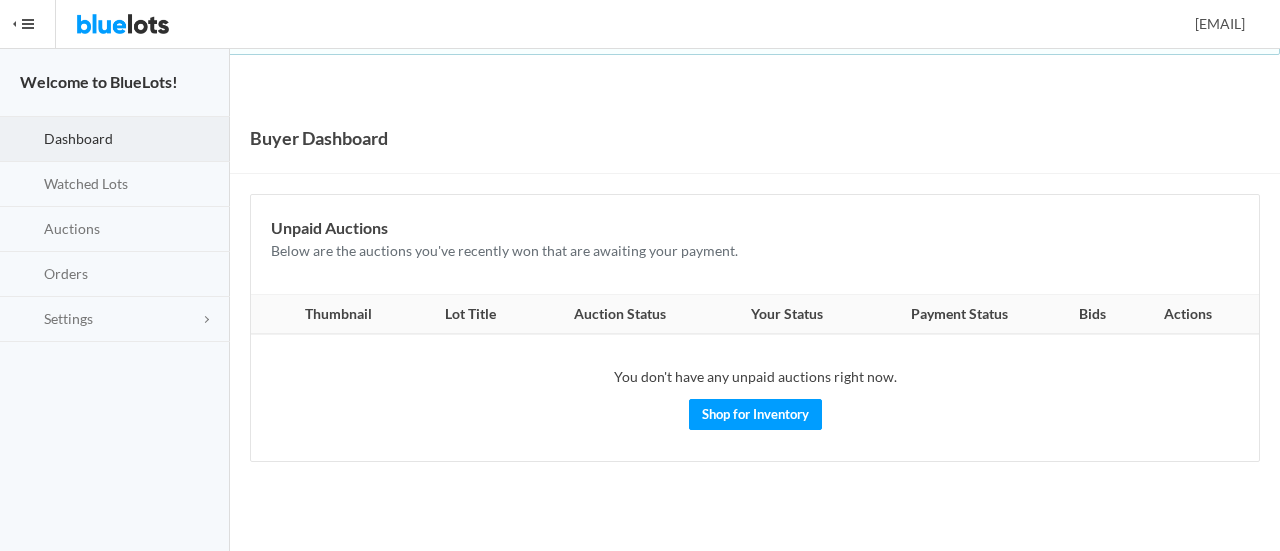 scroll, scrollTop: 0, scrollLeft: 0, axis: both 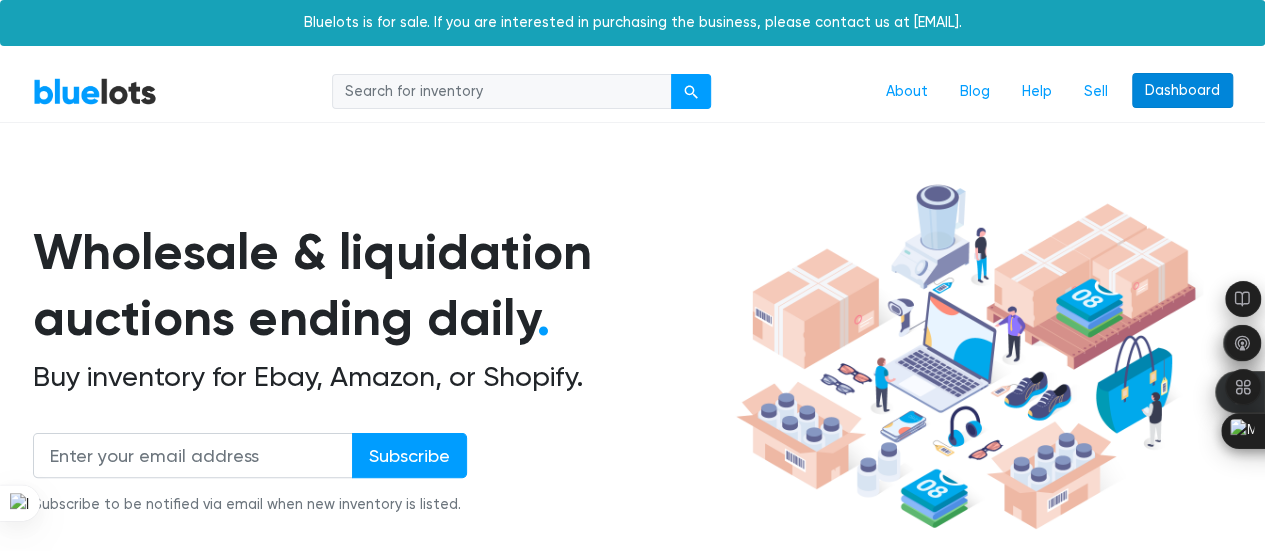 click on "Dashboard" at bounding box center [1182, 91] 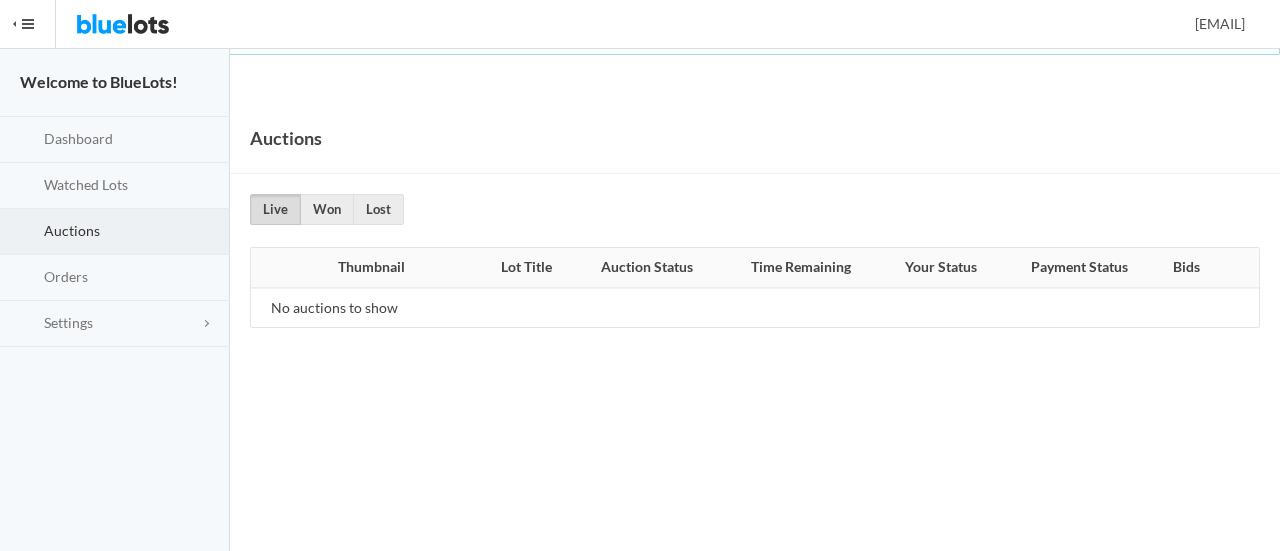 scroll, scrollTop: 0, scrollLeft: 0, axis: both 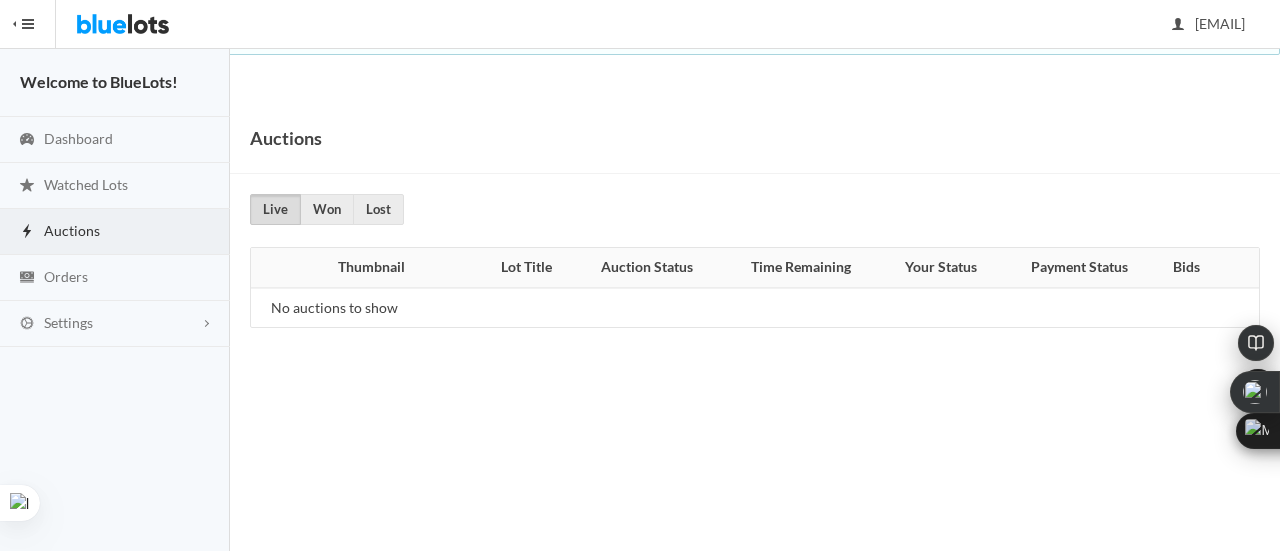 click on "HIDE MENU" at bounding box center (28, 24) 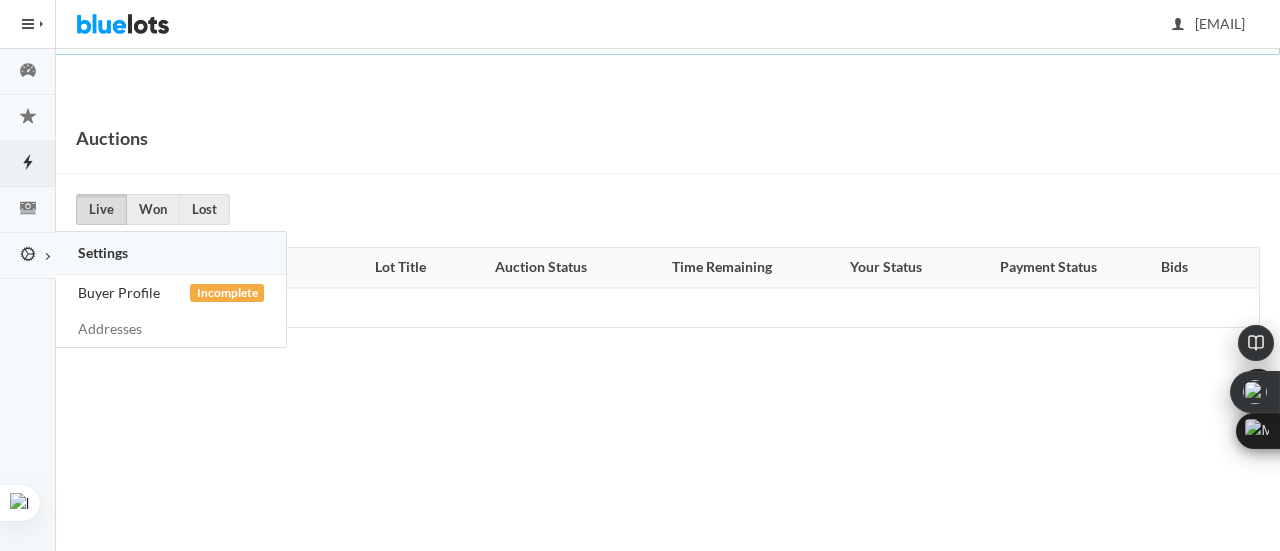 click on "Buyer Profile
Incomplete" at bounding box center [119, 292] 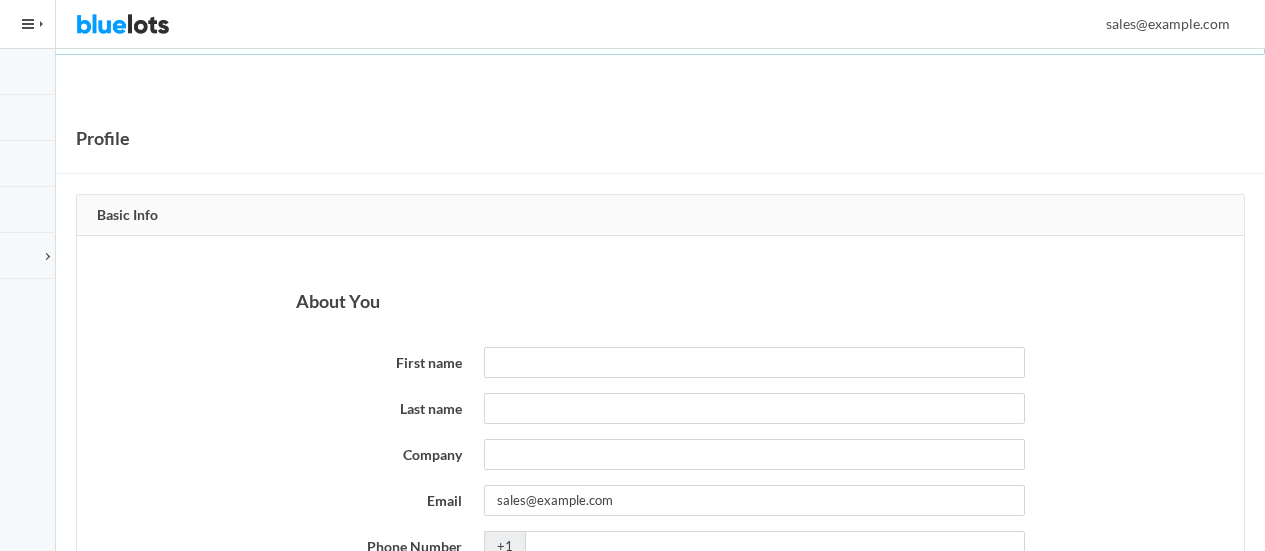 scroll, scrollTop: 0, scrollLeft: 0, axis: both 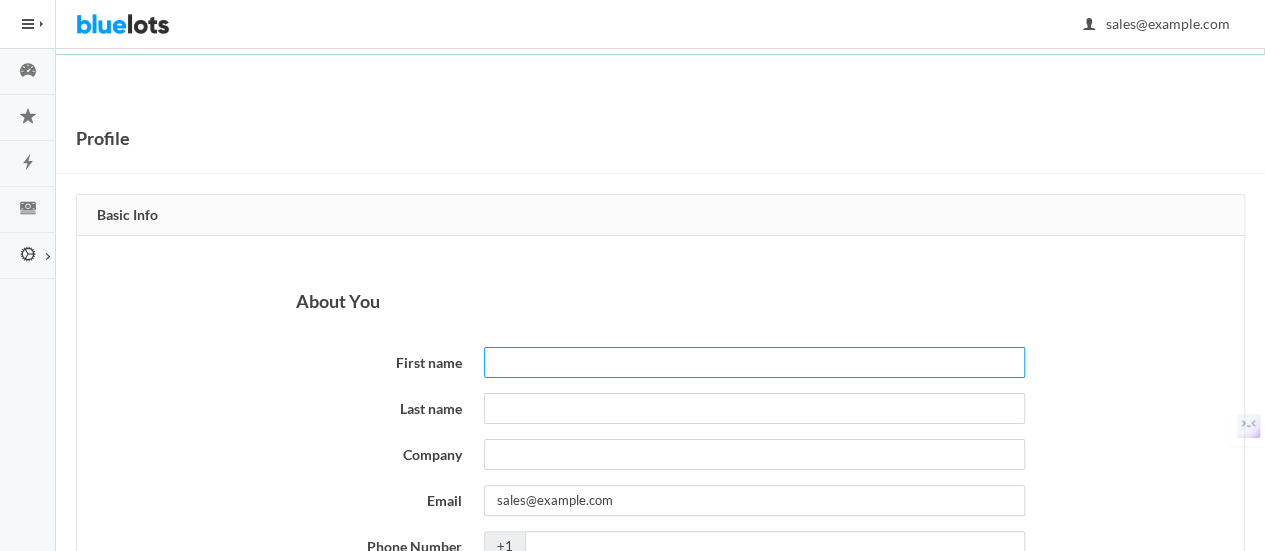 click on "First name" at bounding box center [754, 362] 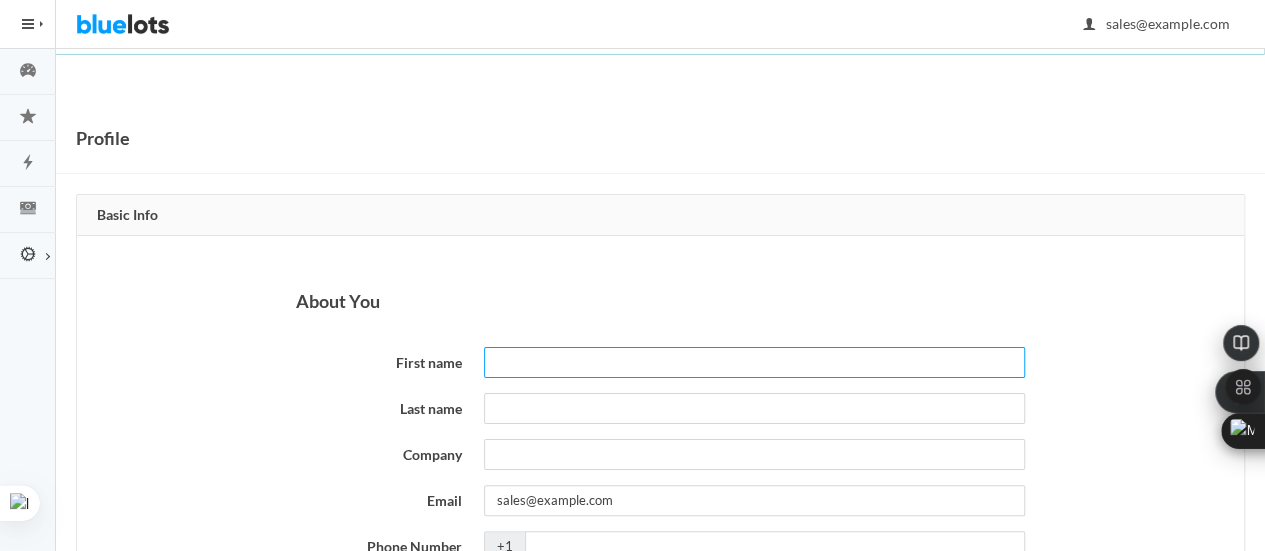 type on "[FIRST]" 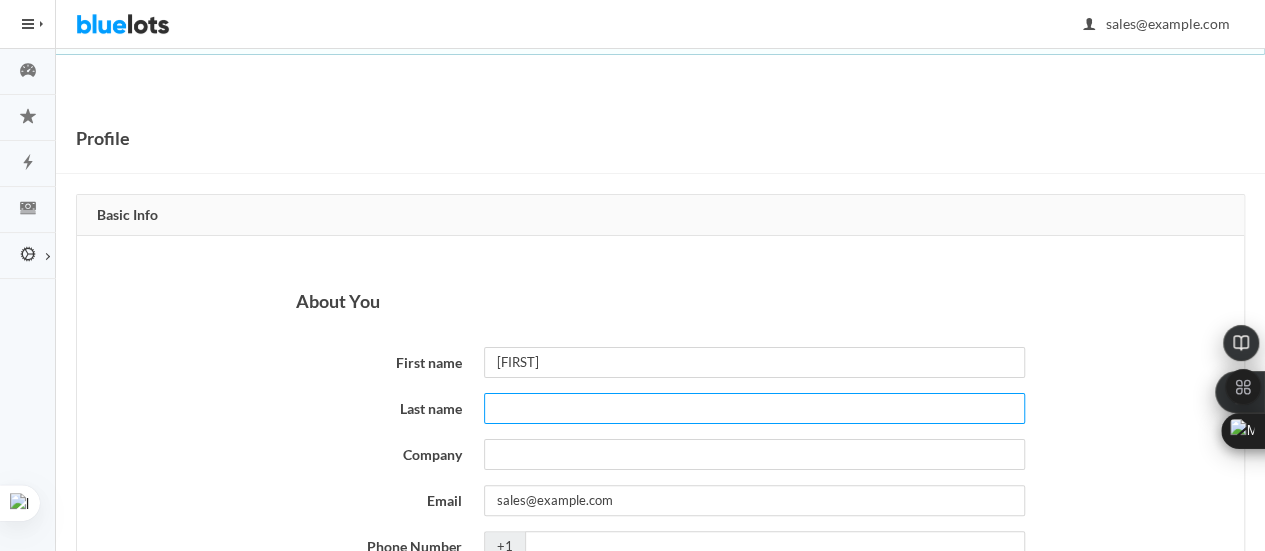 type on "[LAST]" 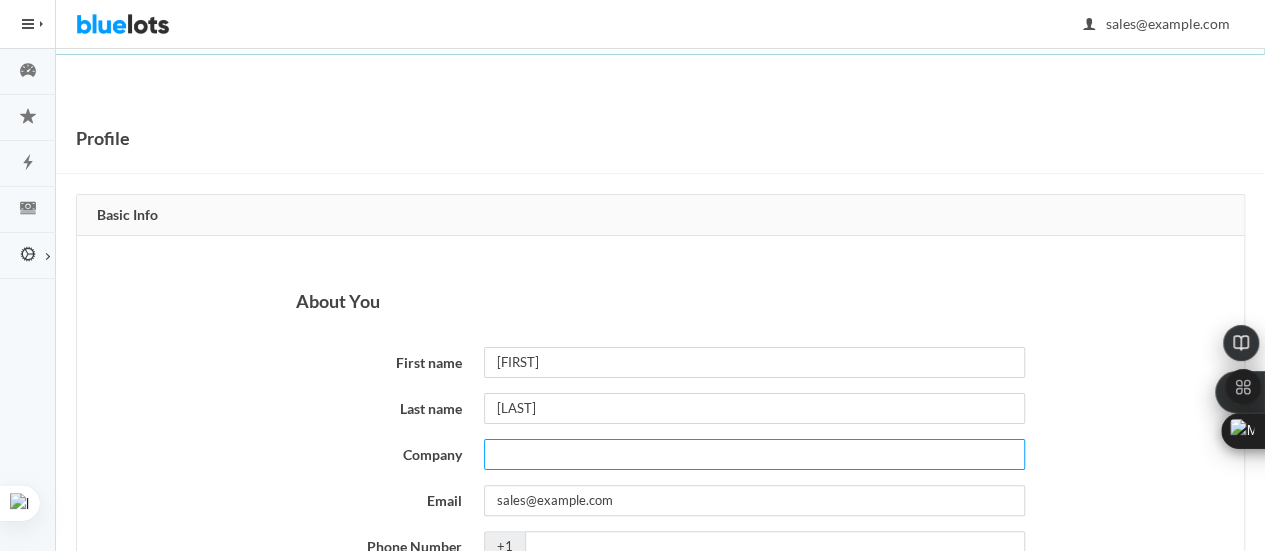 type on "Naudika resale" 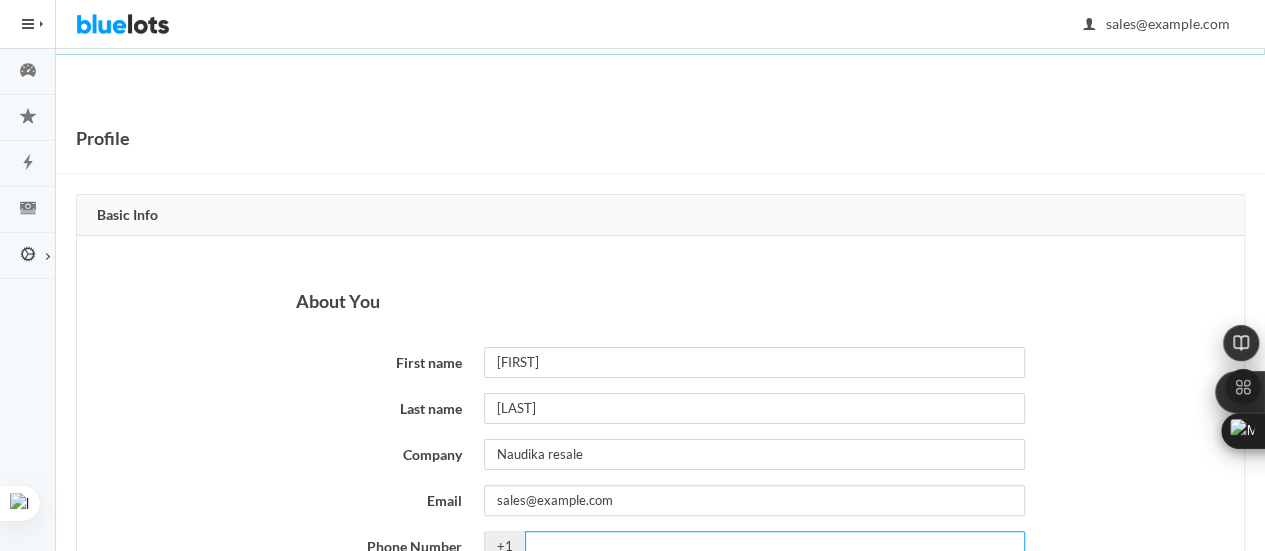 type on "[PHONE]" 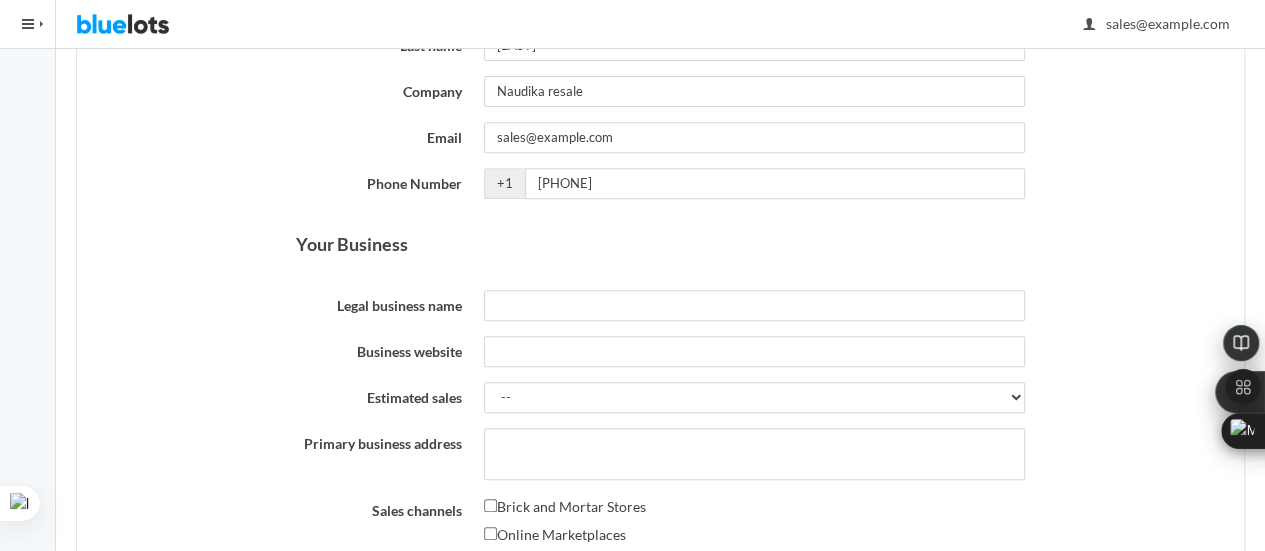 scroll, scrollTop: 400, scrollLeft: 0, axis: vertical 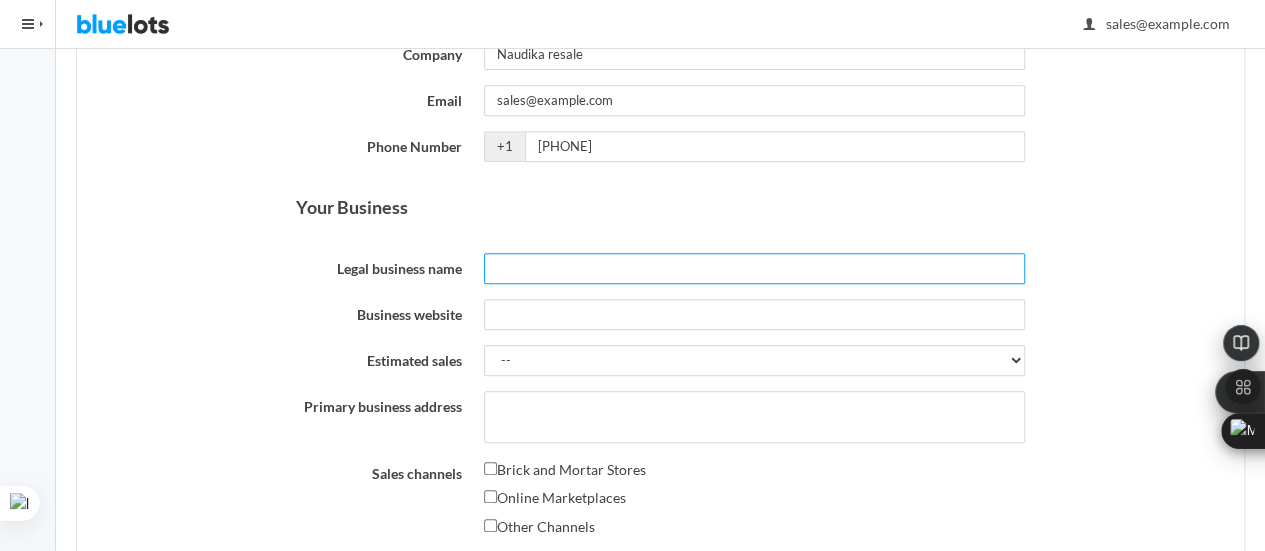 click on "Legal business name" at bounding box center [754, 268] 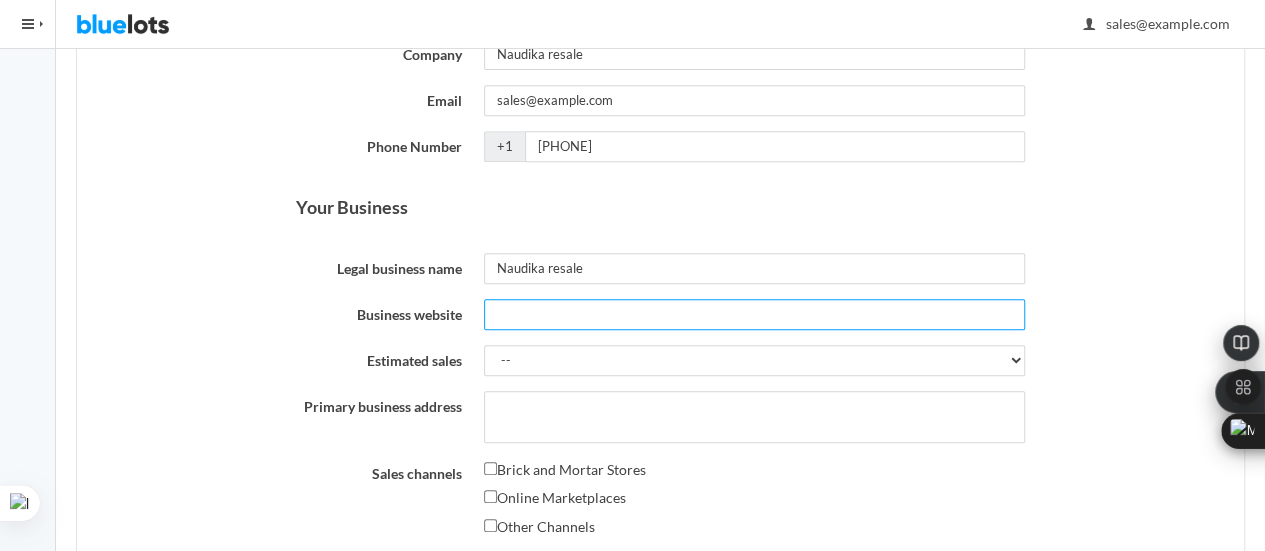 type on "Naudika resale" 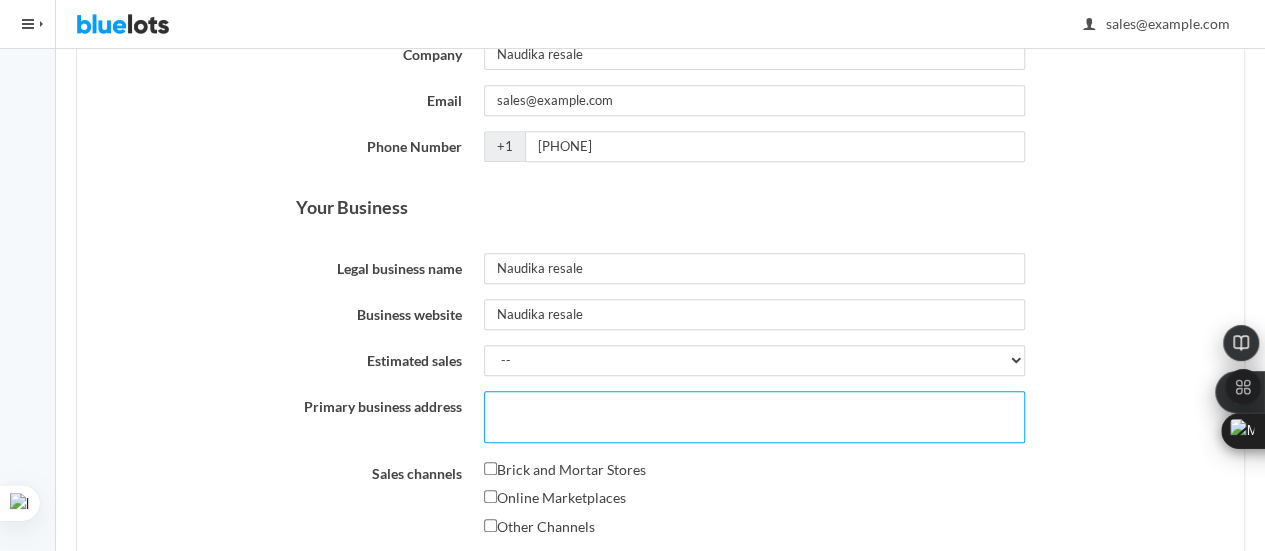 type on "[NUMBER] [STREET]
[POSTAL_CODE] -[NUMBER]" 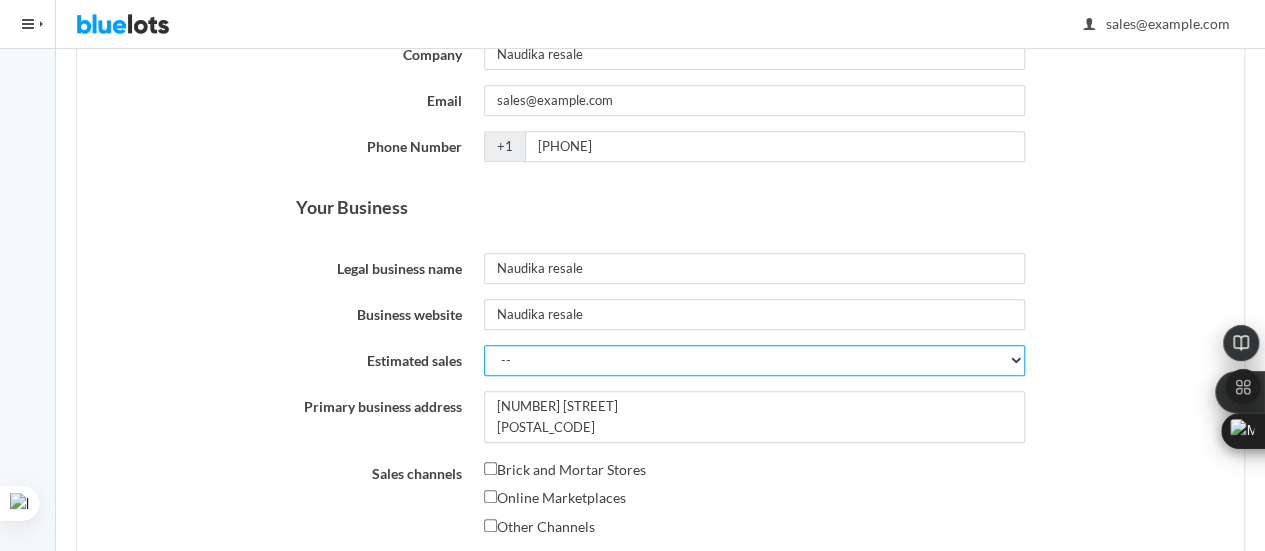 click on "--
Less than $5,000
$5,000 to $10,000
$10,000 to $25,000
$25,000 to $50,000
$50,000 to $100,000
More than $100,000" at bounding box center [754, 360] 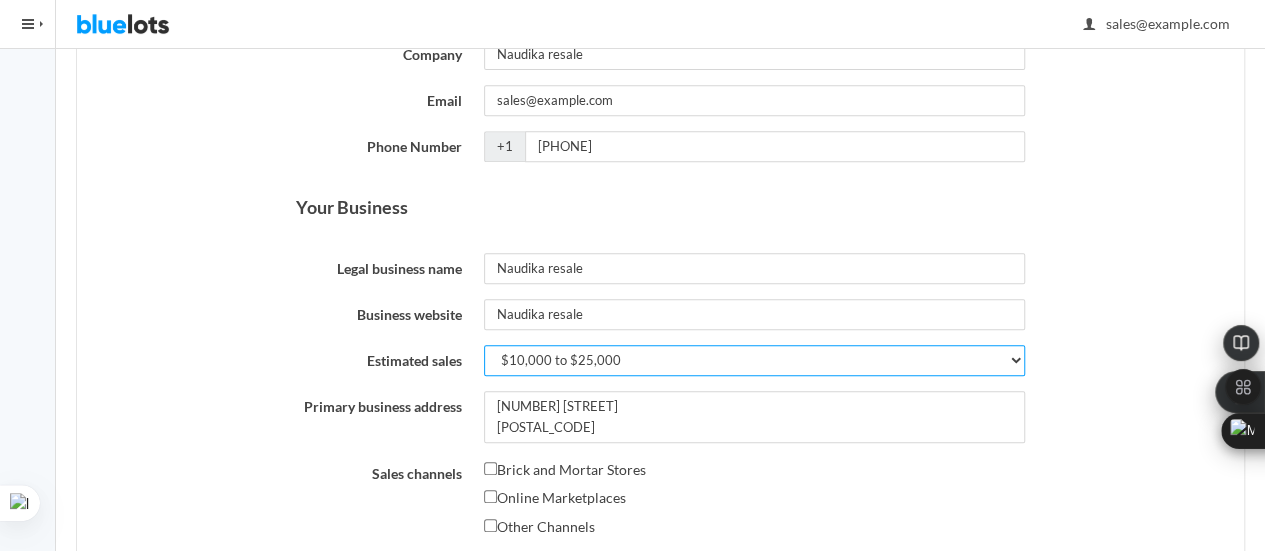 click on "--
Less than $5,000
$5,000 to $10,000
$10,000 to $25,000
$25,000 to $50,000
$50,000 to $100,000
More than $100,000" at bounding box center [754, 360] 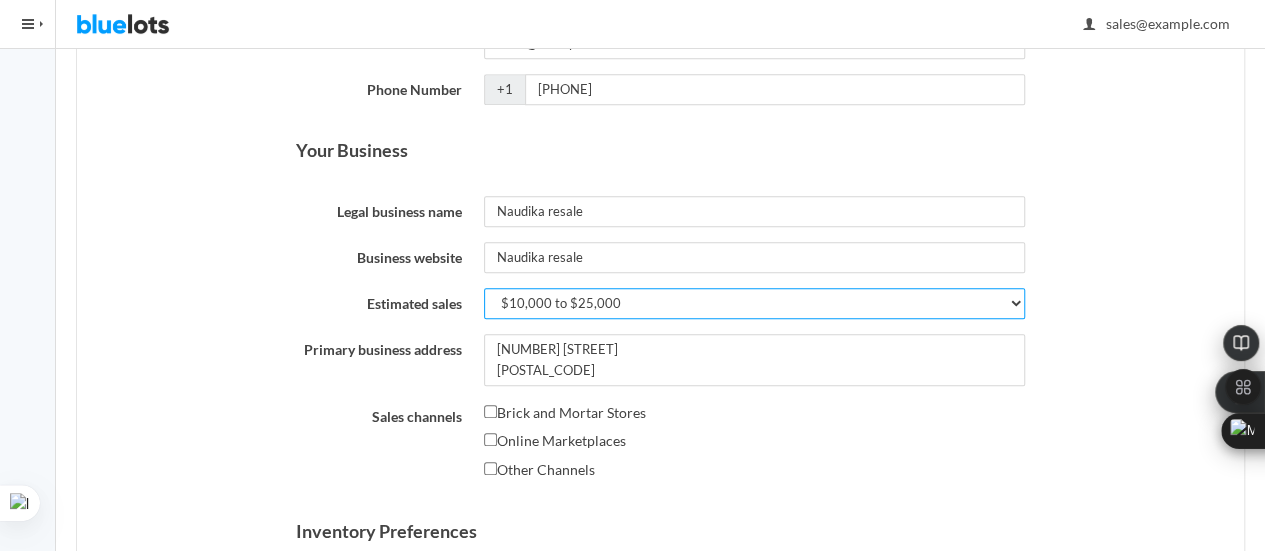 scroll, scrollTop: 500, scrollLeft: 0, axis: vertical 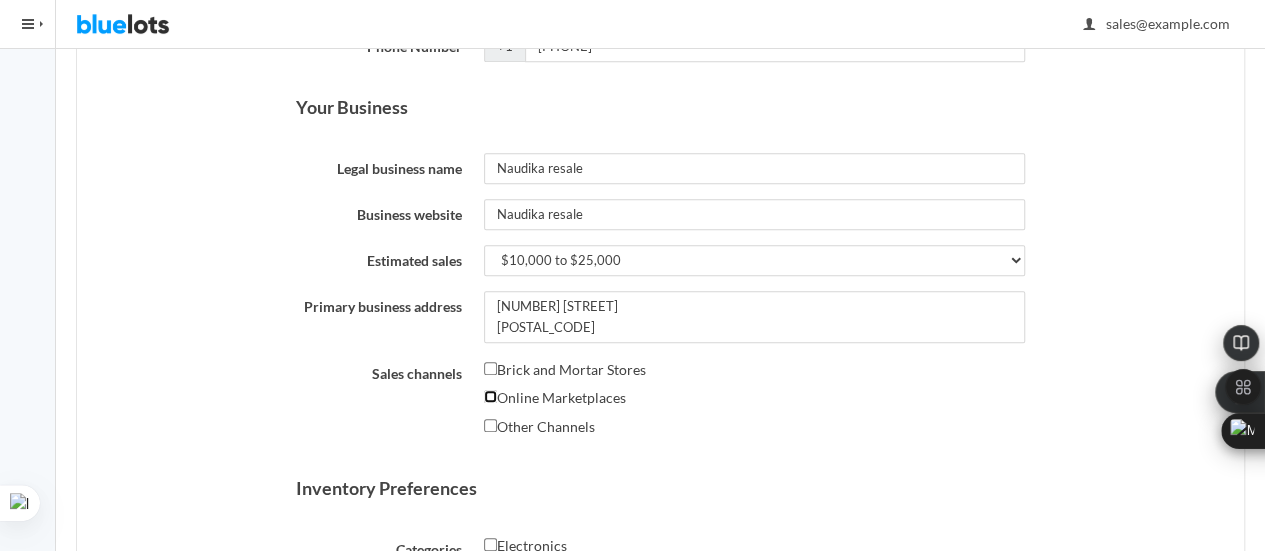 click on "Online Marketplaces" at bounding box center [490, 396] 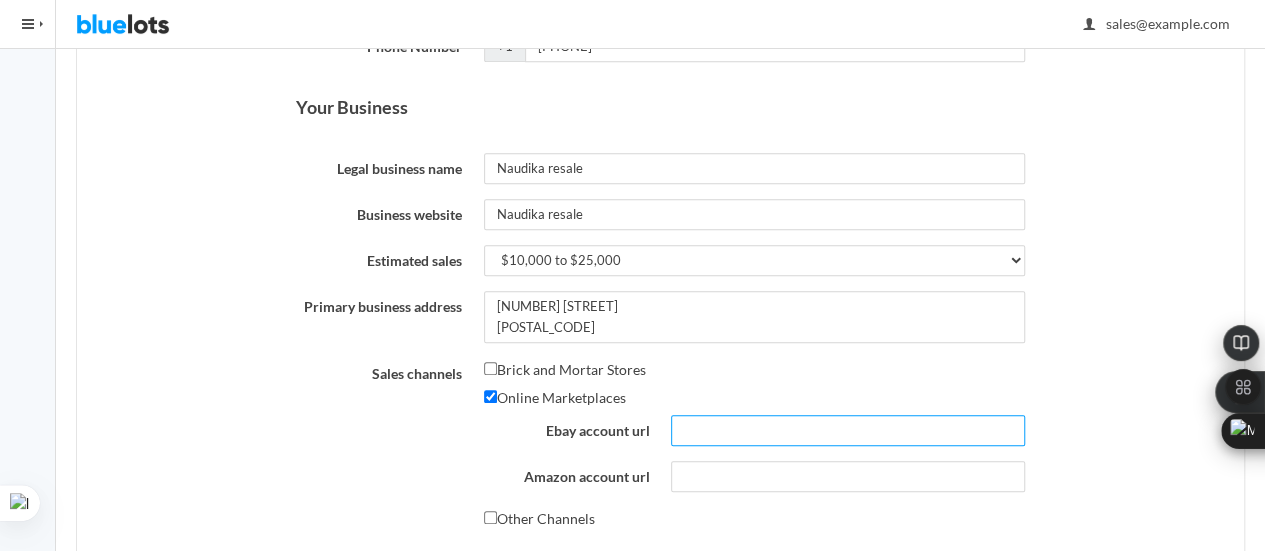 click on "Ebay account url" at bounding box center [848, 430] 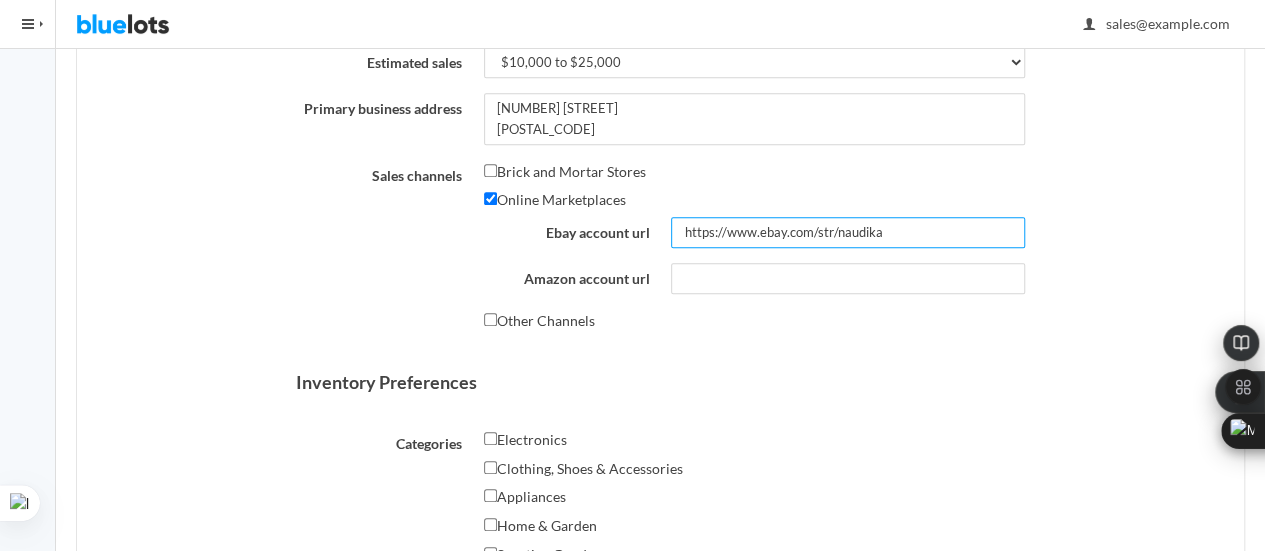 scroll, scrollTop: 700, scrollLeft: 0, axis: vertical 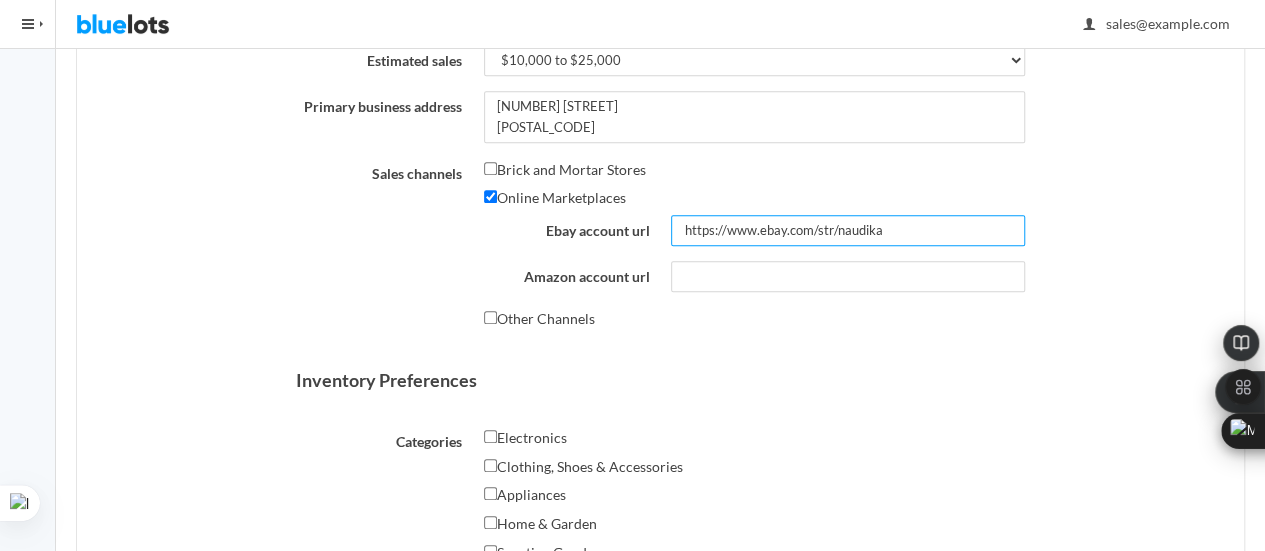 type on "https://www.ebay.com/str/naudika" 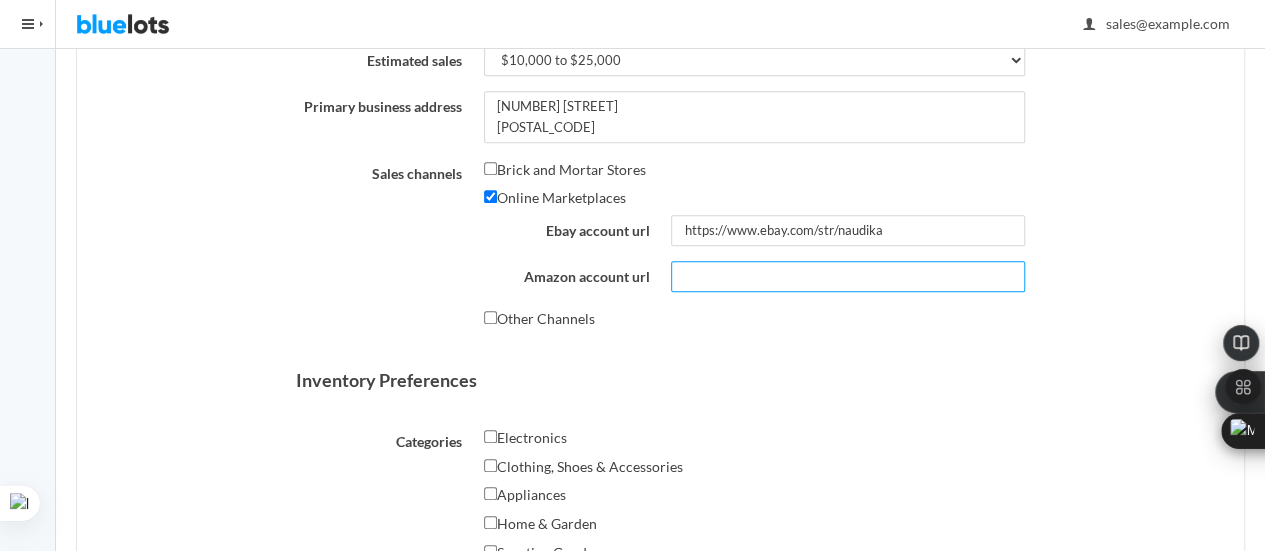 click on "Amazon account url" at bounding box center [848, 276] 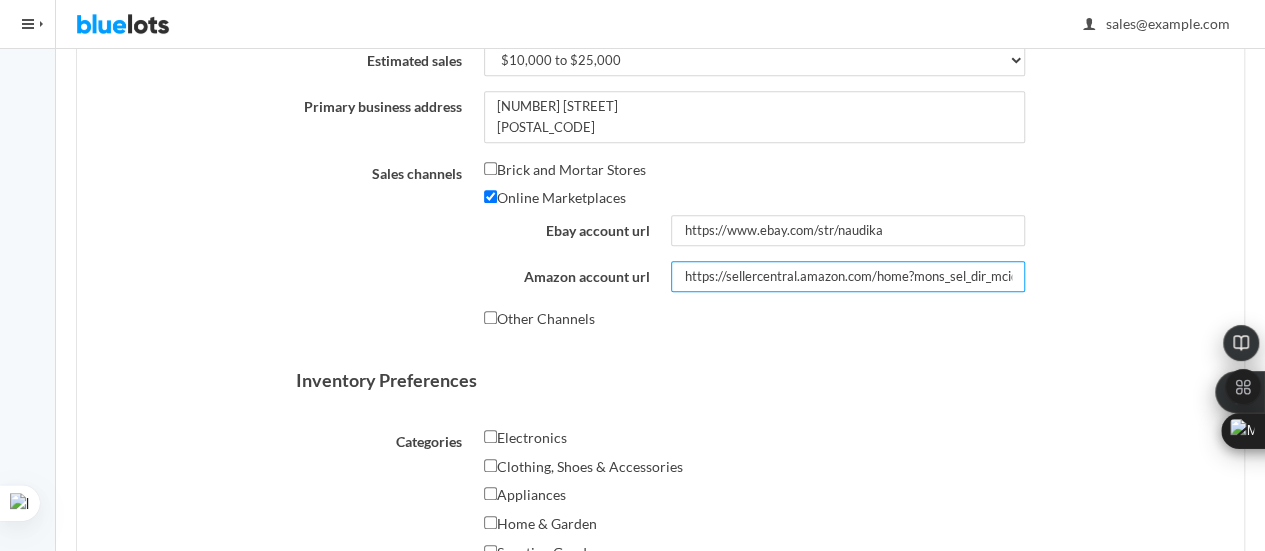 scroll, scrollTop: 0, scrollLeft: 1246, axis: horizontal 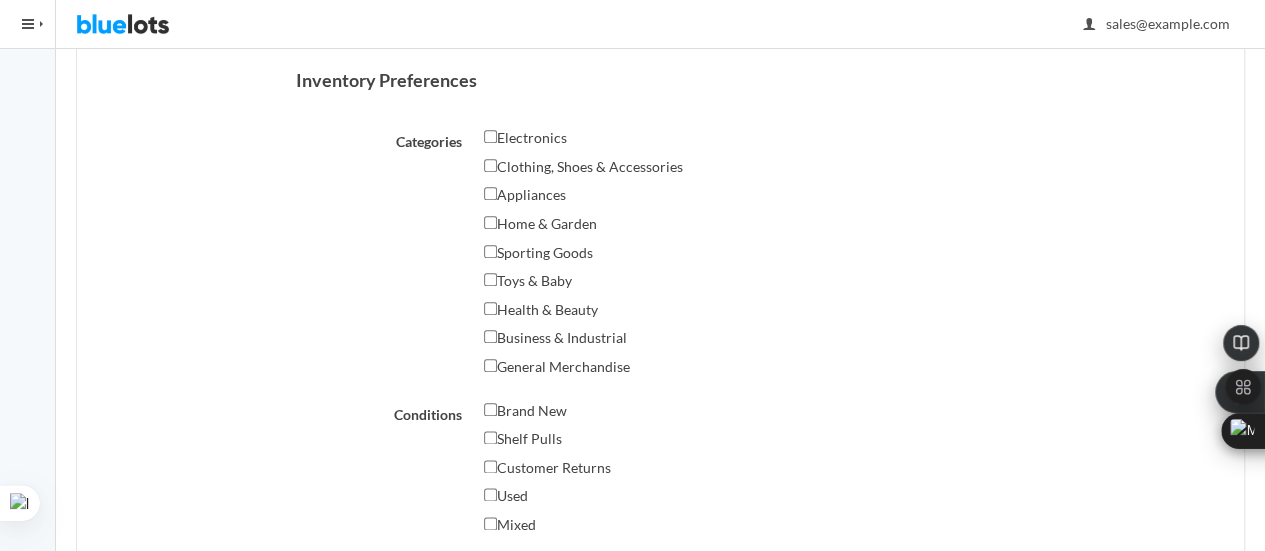 type on "https://sellercentral.amazon.com/home?mons_sel_dir_mcid=amzn1.merchant.d.ACG4CKQISK7HC3LWKBRAWUEEX3PA&mons_sel_mkid=amzn1.mp.o.ATVPDKIKX0DER&mons_sel_dir_paid=amzn1.pa.d.ADNVWJL7TNWVPHSJX6PEHJS4QZ7A&ignore_selection_changed=true" 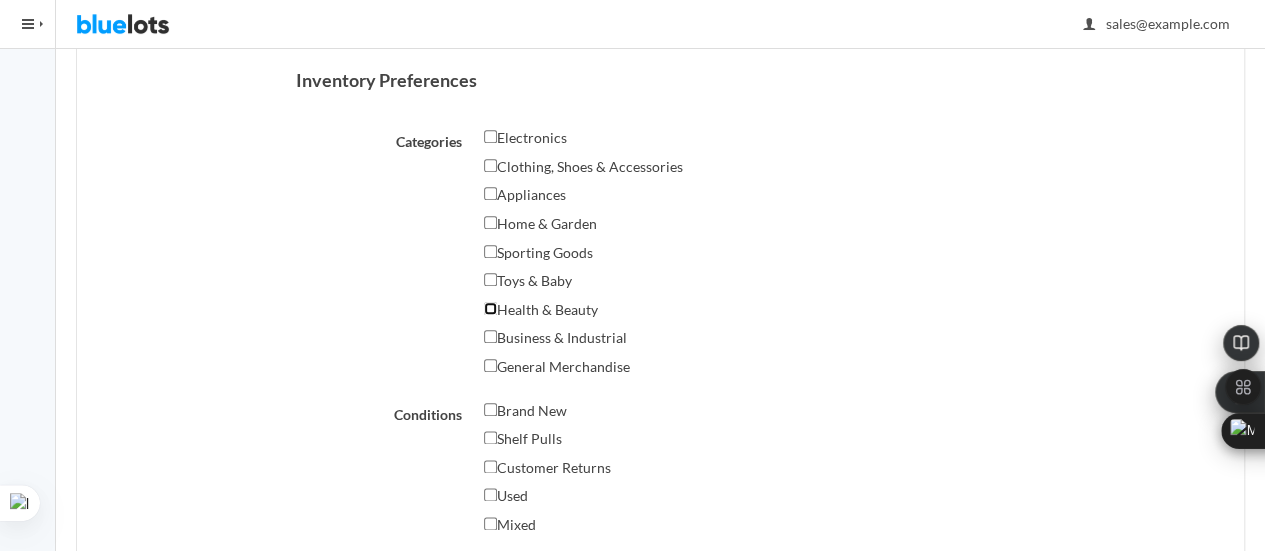 scroll, scrollTop: 0, scrollLeft: 0, axis: both 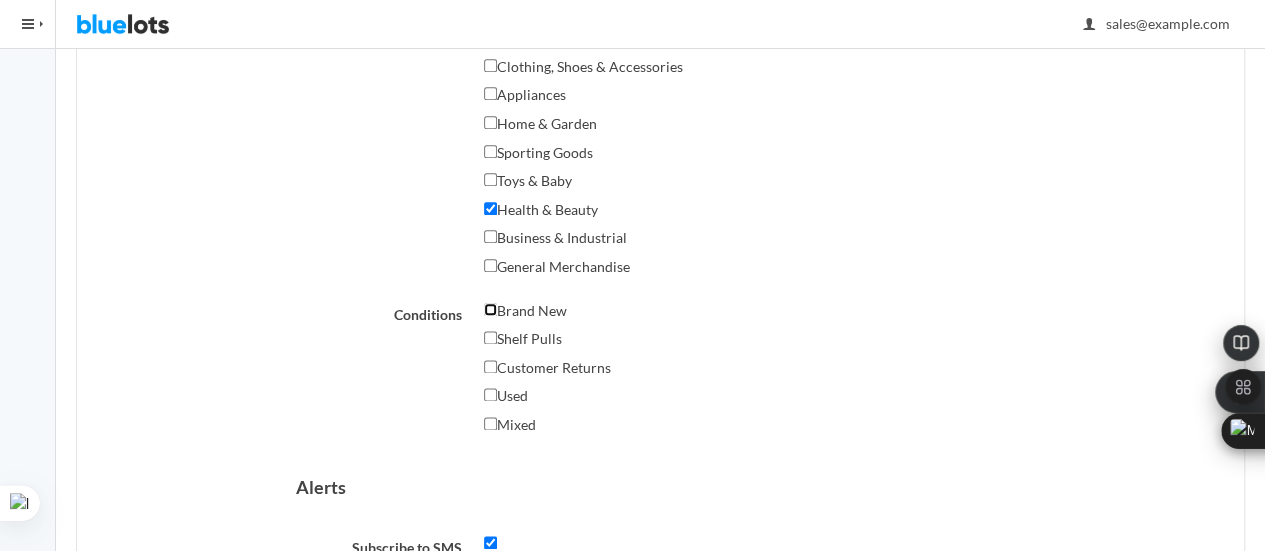 click on "Brand New" at bounding box center [490, 309] 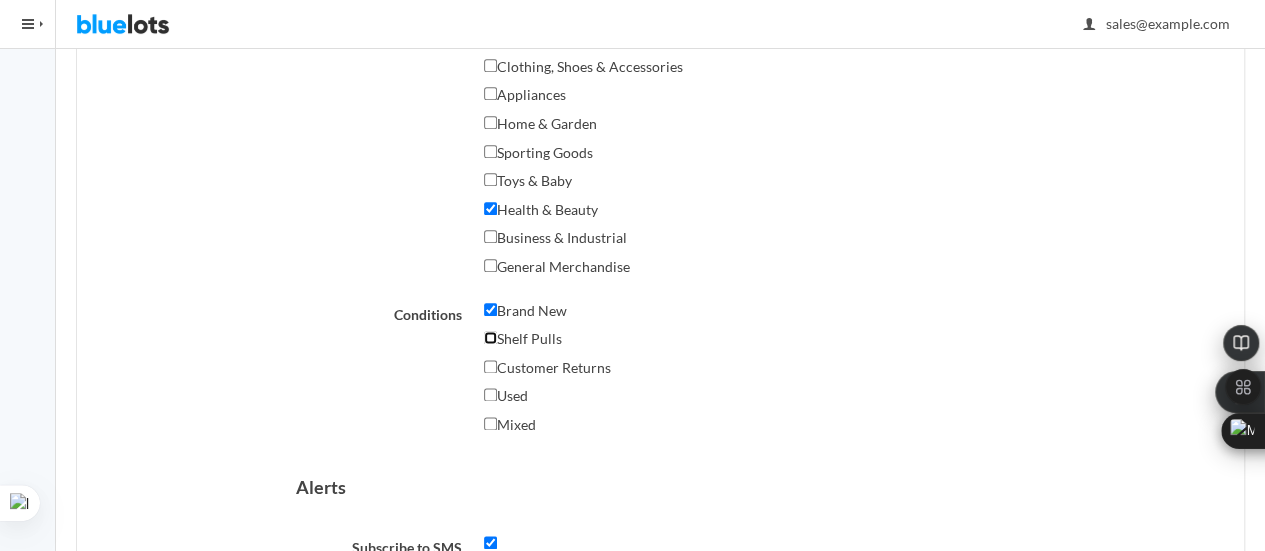click on "Shelf Pulls" at bounding box center [490, 337] 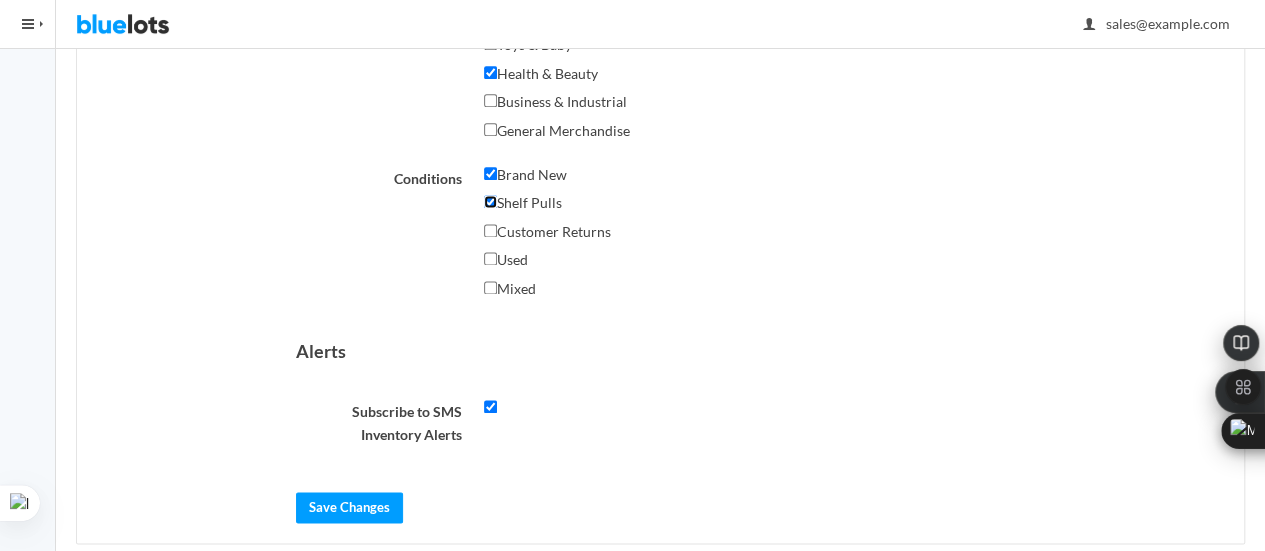 scroll, scrollTop: 1254, scrollLeft: 0, axis: vertical 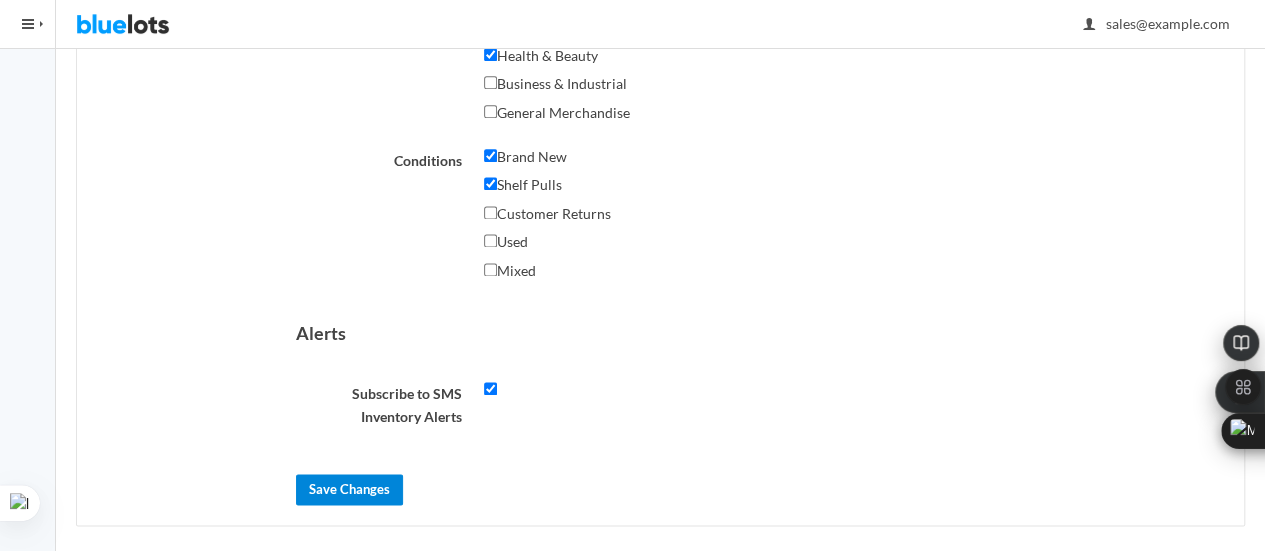 click on "Save Changes" at bounding box center [349, 489] 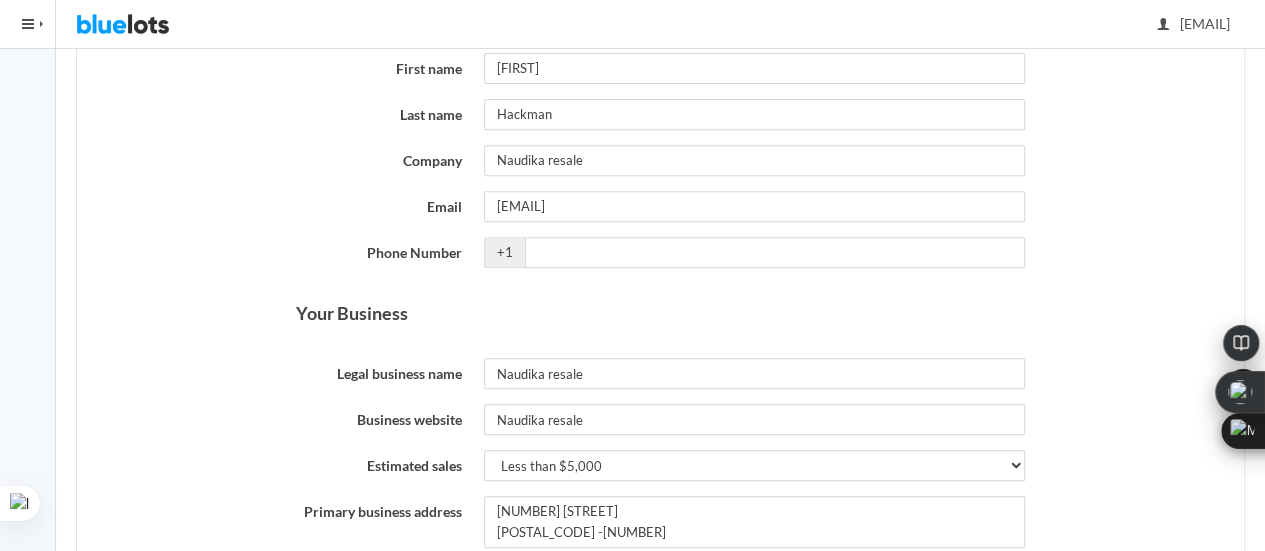 scroll, scrollTop: 400, scrollLeft: 0, axis: vertical 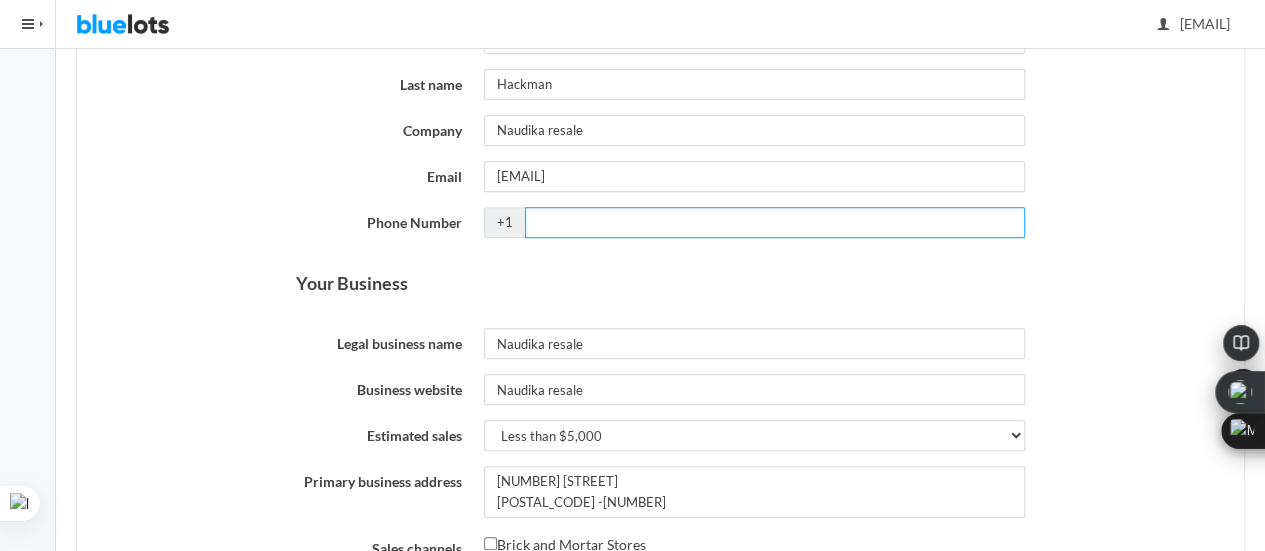 click on "Phone Number" at bounding box center [775, 222] 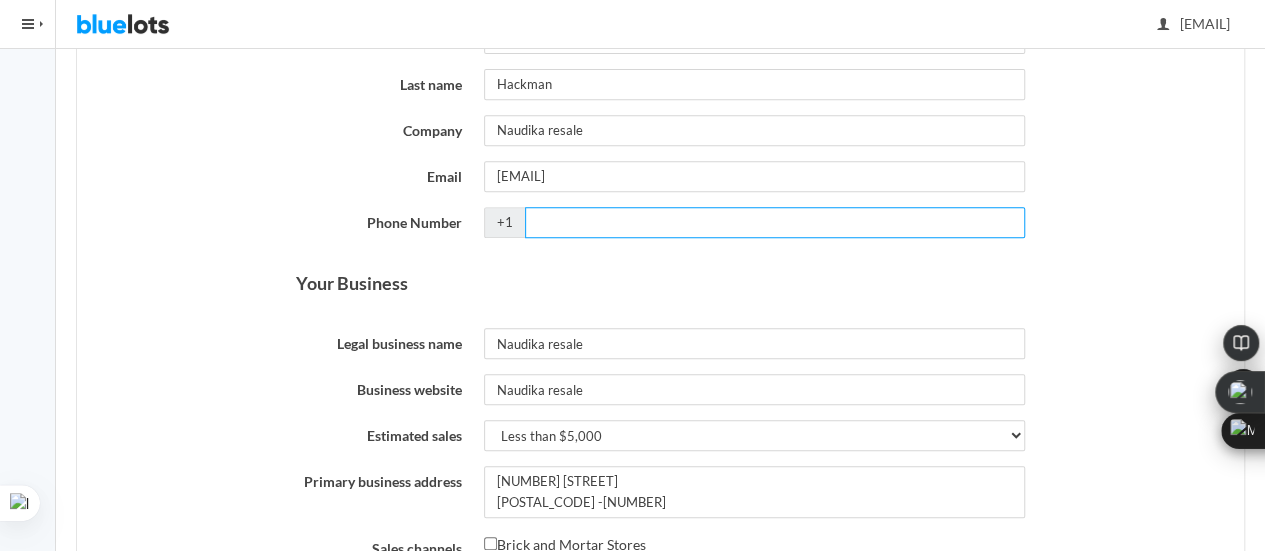 type on "[PHONE]" 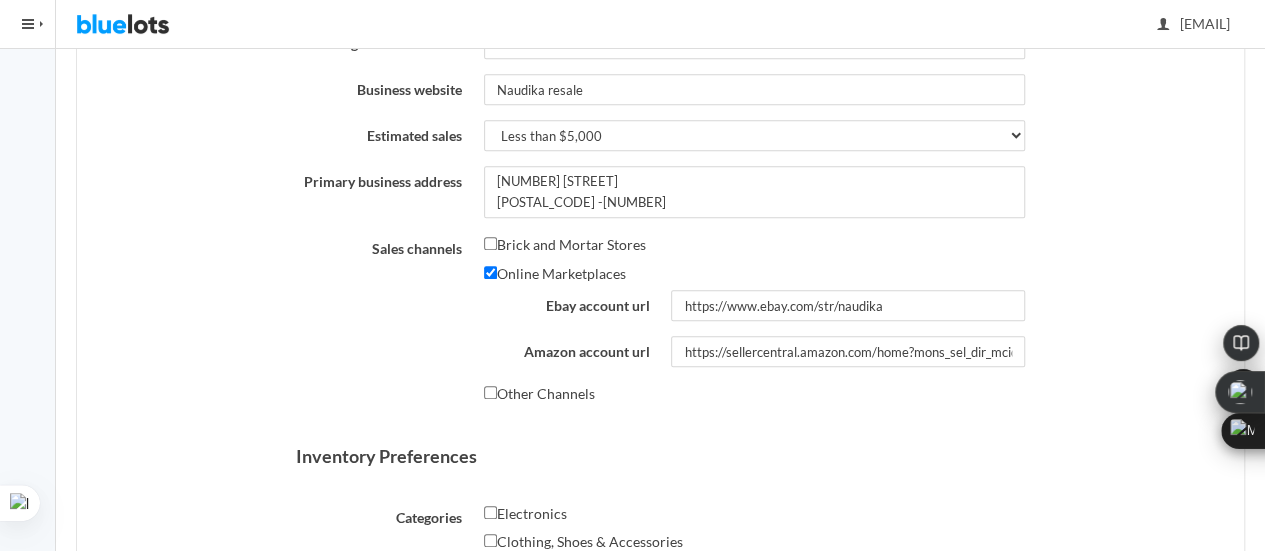 scroll, scrollTop: 800, scrollLeft: 0, axis: vertical 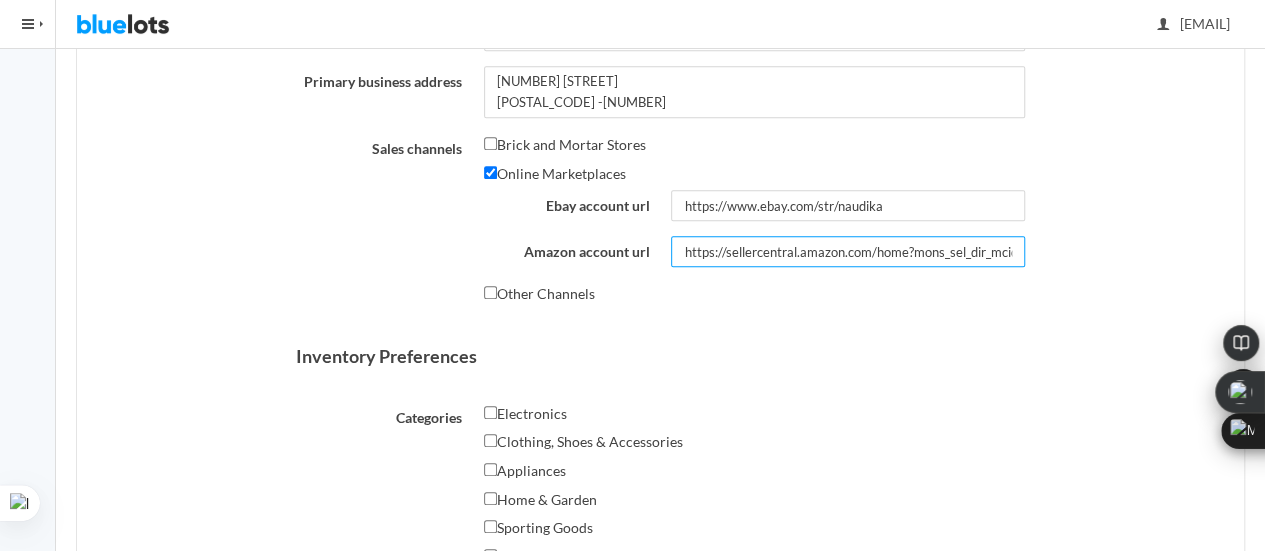 click on "https://sellercentral.amazon.com/home?mons_sel_dir_mcid=amzn1.merchant.d.ACG4CKQISK7HC3LWKBRAWUEEX3PA&mons_sel_mkid=amzn1.mp.o.ATVPDKIKX0DER&mons_sel_dir_paid=amzn1.pa.d.ADNVWJL7TNWVPHSJX6PEHJS4QZ7A&ignore_selection_changed=true" at bounding box center (848, 251) 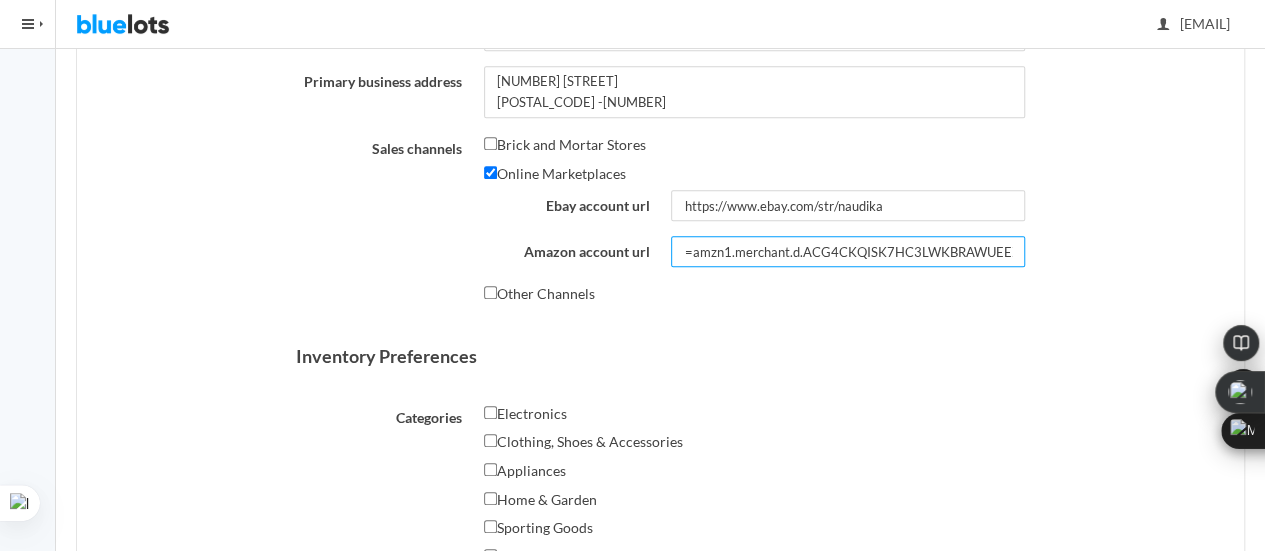 click on "=amzn1.merchant.d.ACG4CKQISK7HC3LWKBRAWUEEX3PA&mons_sel_mkid=amzn1.mp.o.ATVPDKIKX0DER&mons_sel_dir_paid=amzn1.pa.d.ADNVWJL7TNWVPHSJX6PEHJS4QZ7A&ignore_selection_changed=true" at bounding box center (848, 251) 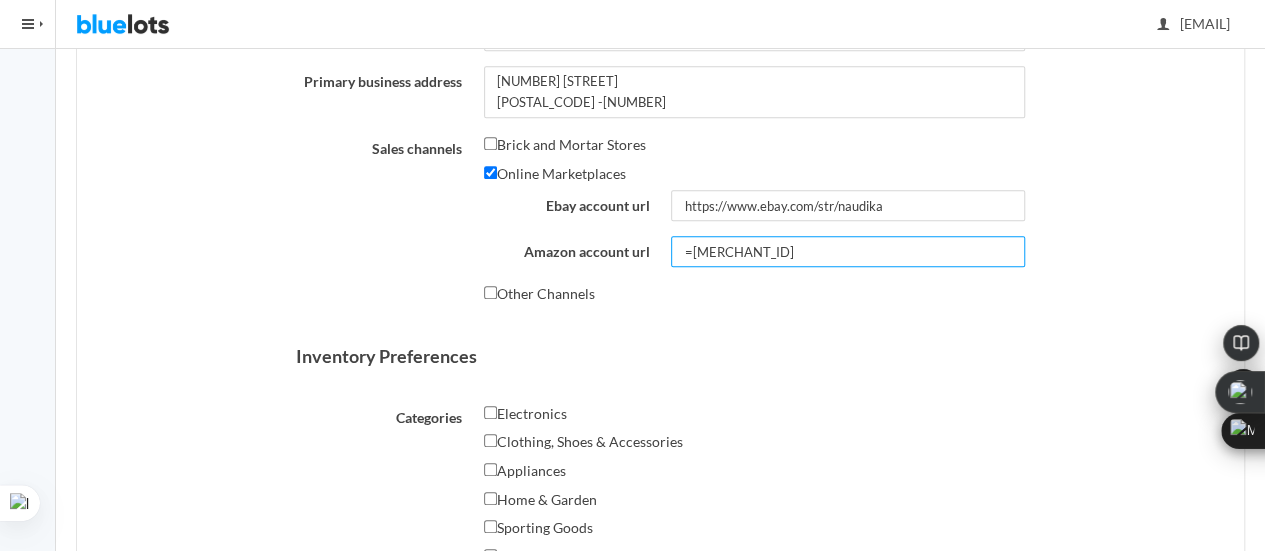 click on "=[MERCHANT_ID]" at bounding box center [848, 251] 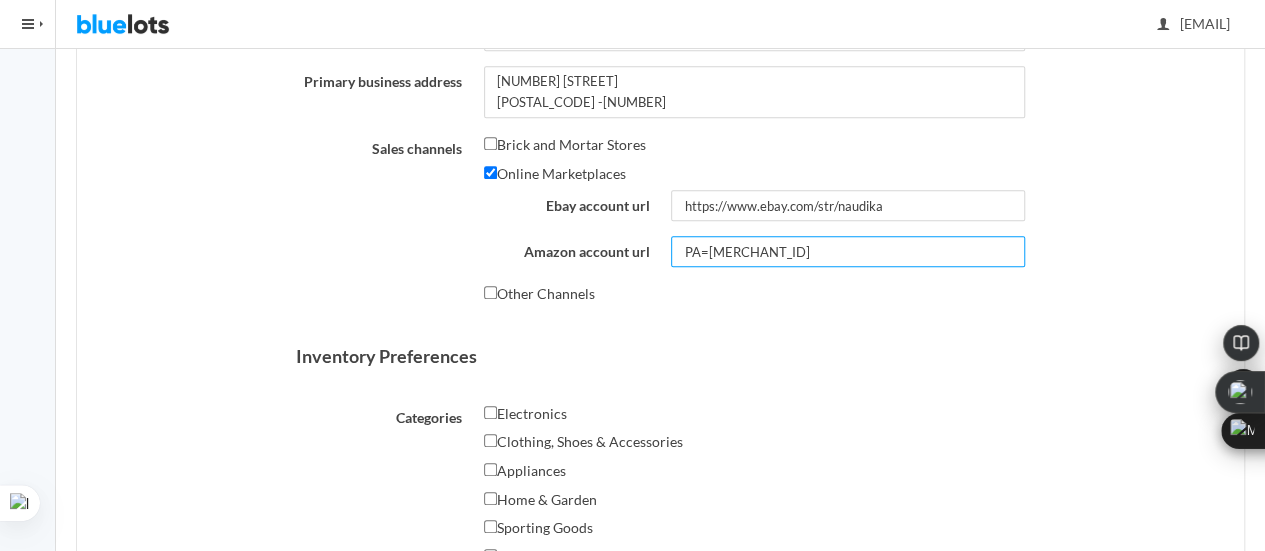 click on "PA=[MERCHANT_ID]" at bounding box center [848, 251] 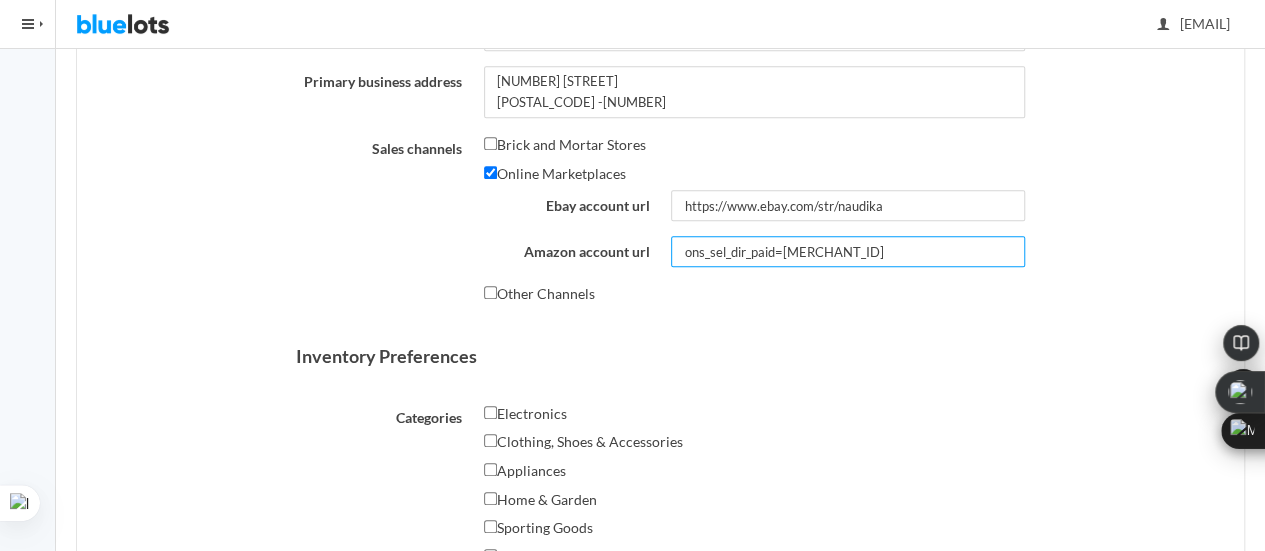 click on "ons_sel_dir_paid=[MERCHANT_ID]" at bounding box center [848, 251] 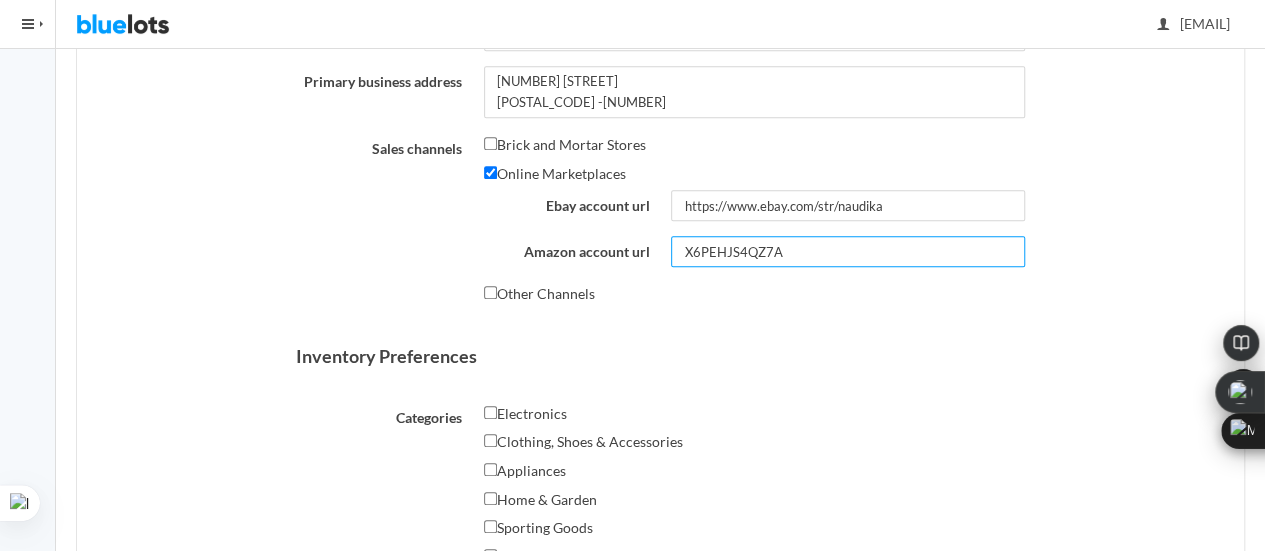 click on "X6PEHJS4QZ7A" at bounding box center (848, 251) 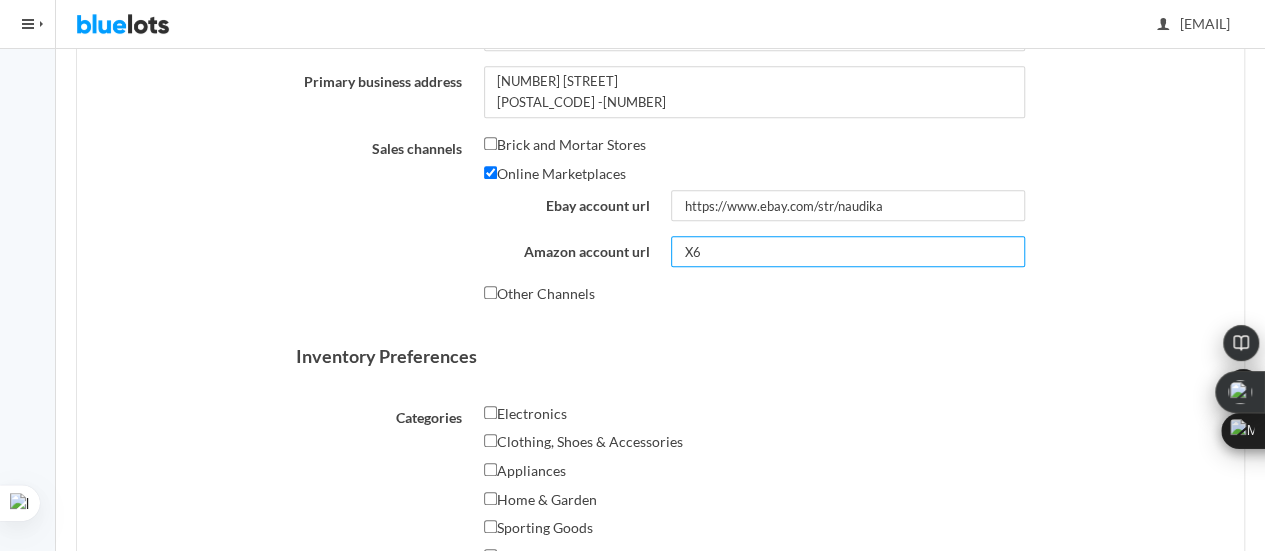 type on "X" 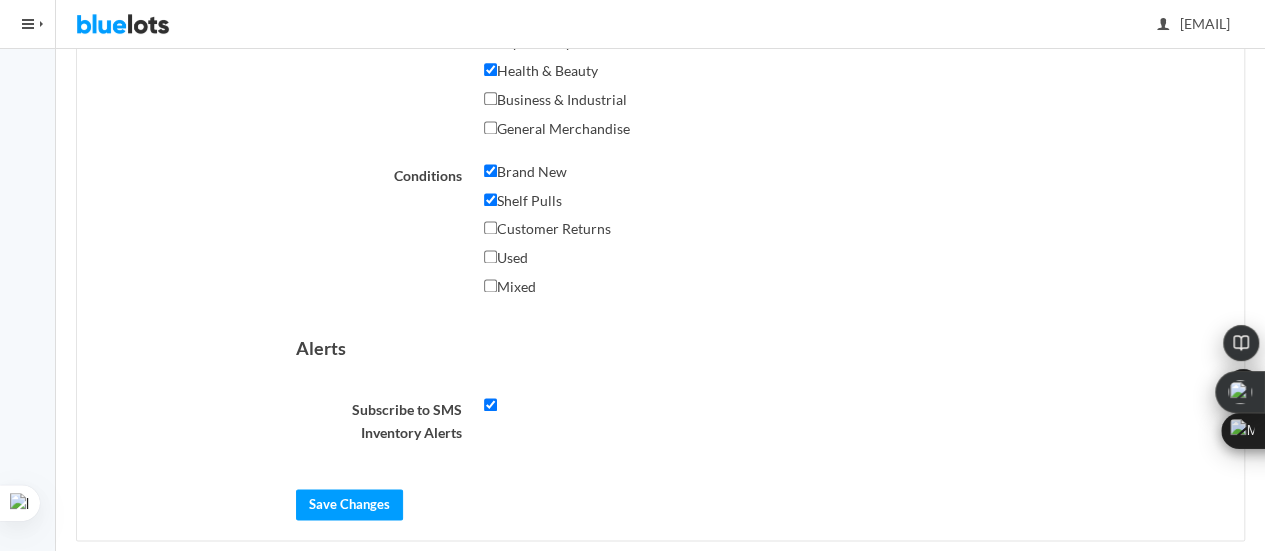 scroll, scrollTop: 1328, scrollLeft: 0, axis: vertical 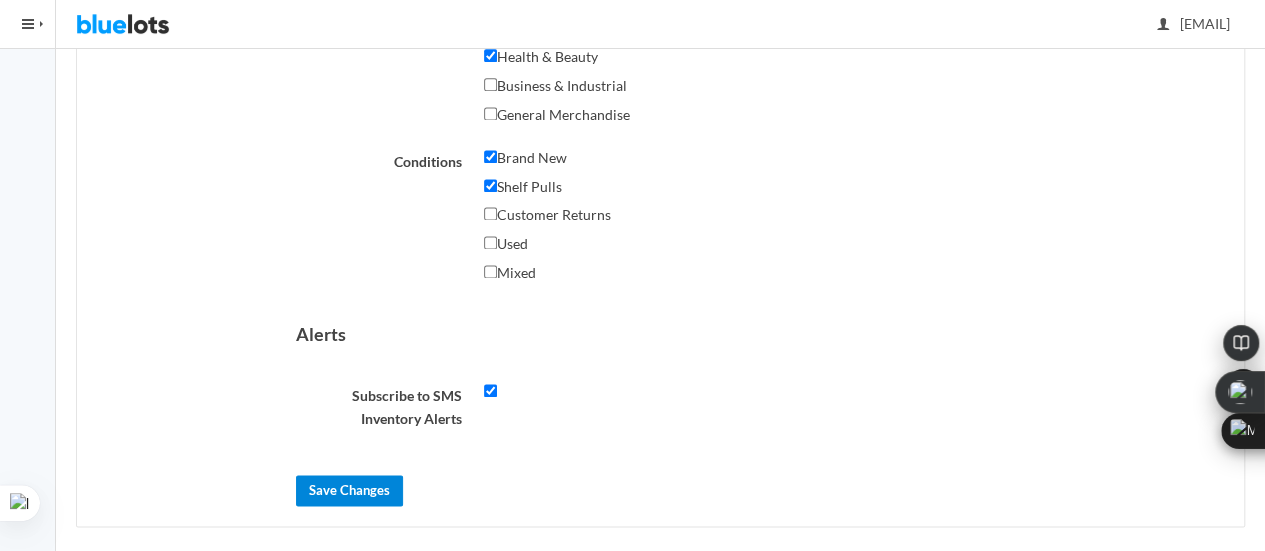 type 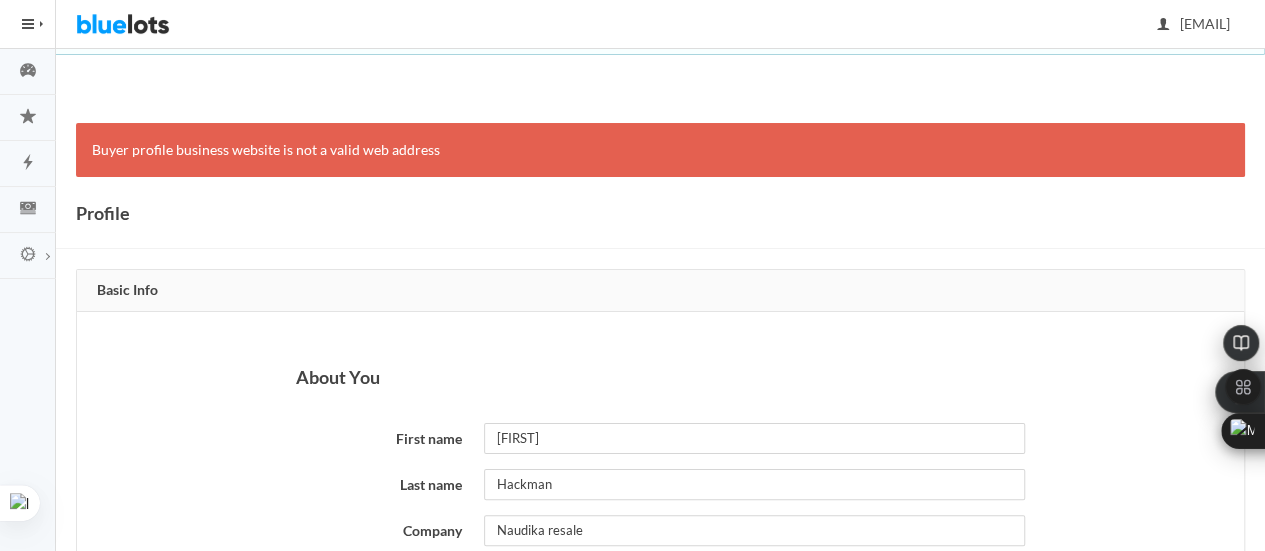 scroll, scrollTop: 0, scrollLeft: 0, axis: both 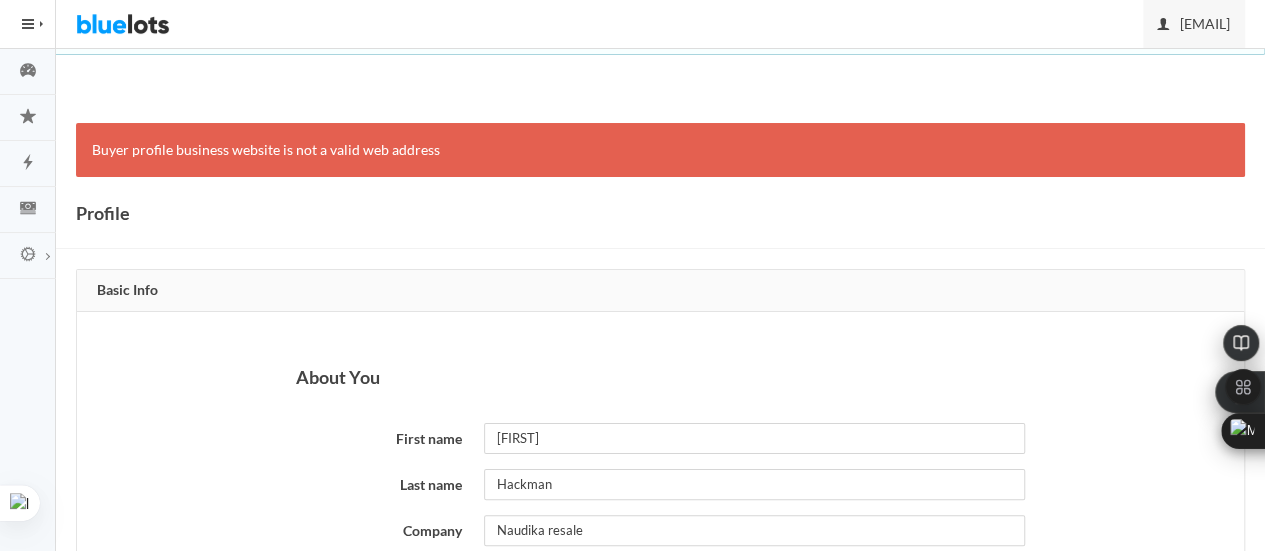 click on "sales@example.com" at bounding box center (1194, 23) 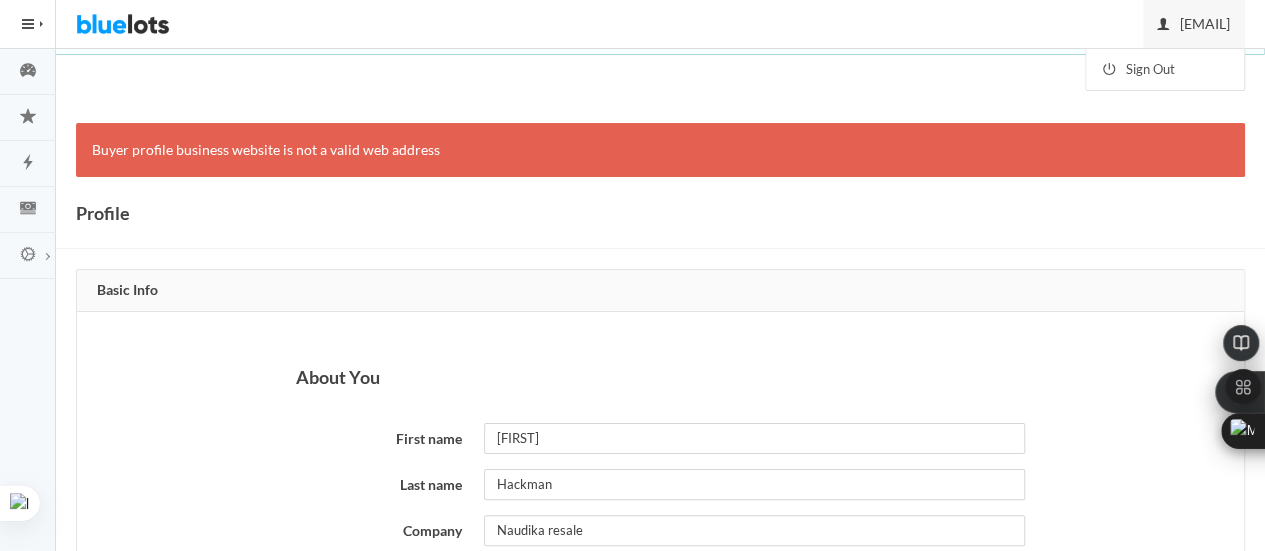 click on "Bluelots is for sale. If you are interested in purchasing the business, please contact us at support@bluelots.com.
HIDE MENU
Welcome to BlueLots!
Dashboard
Watched Lots
Auctions
Orders
Settings
Buyer Profile
Addresses
sales@naudikaresale.com
Sign Out
Buyer profile business website is not a valid web address
Profile
Basic Info
About You
David" at bounding box center [632, 947] 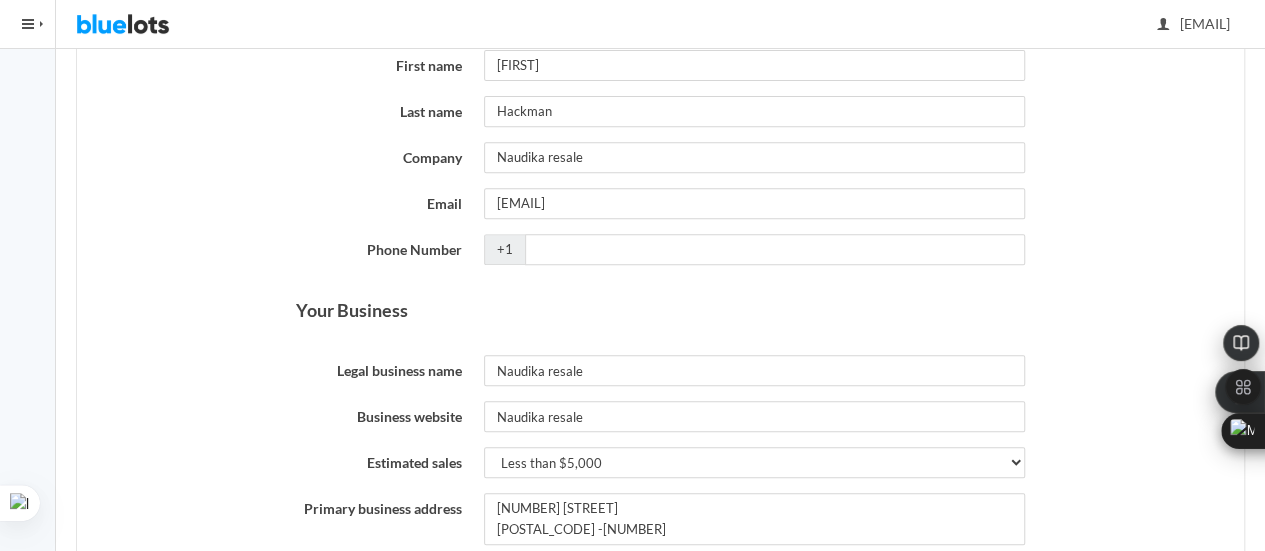 scroll, scrollTop: 400, scrollLeft: 0, axis: vertical 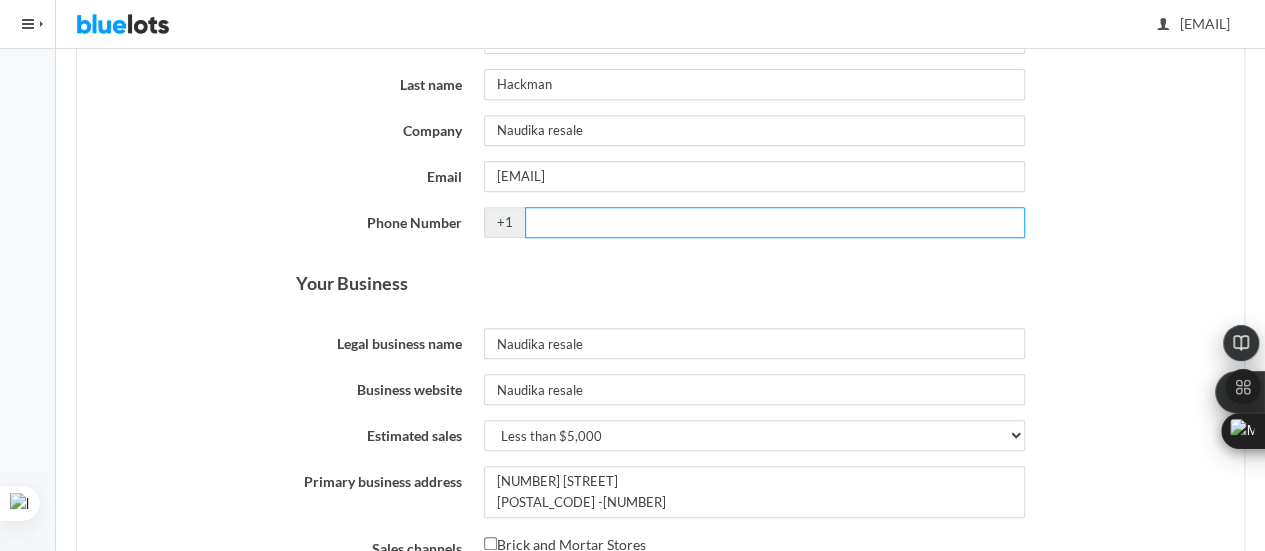 click on "Phone Number" at bounding box center [775, 222] 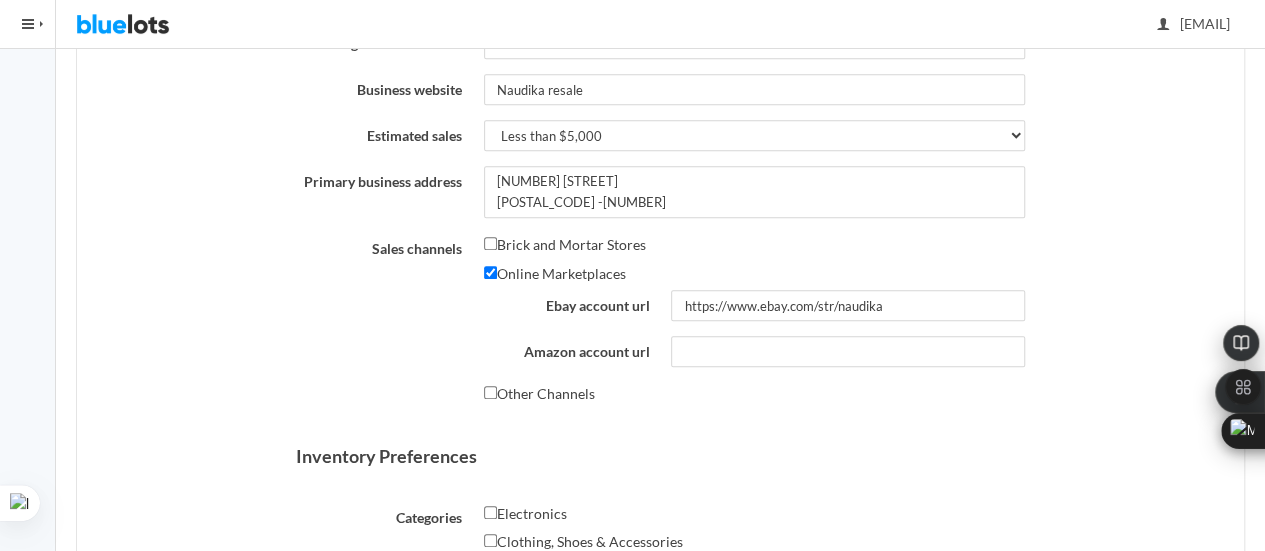 scroll, scrollTop: 800, scrollLeft: 0, axis: vertical 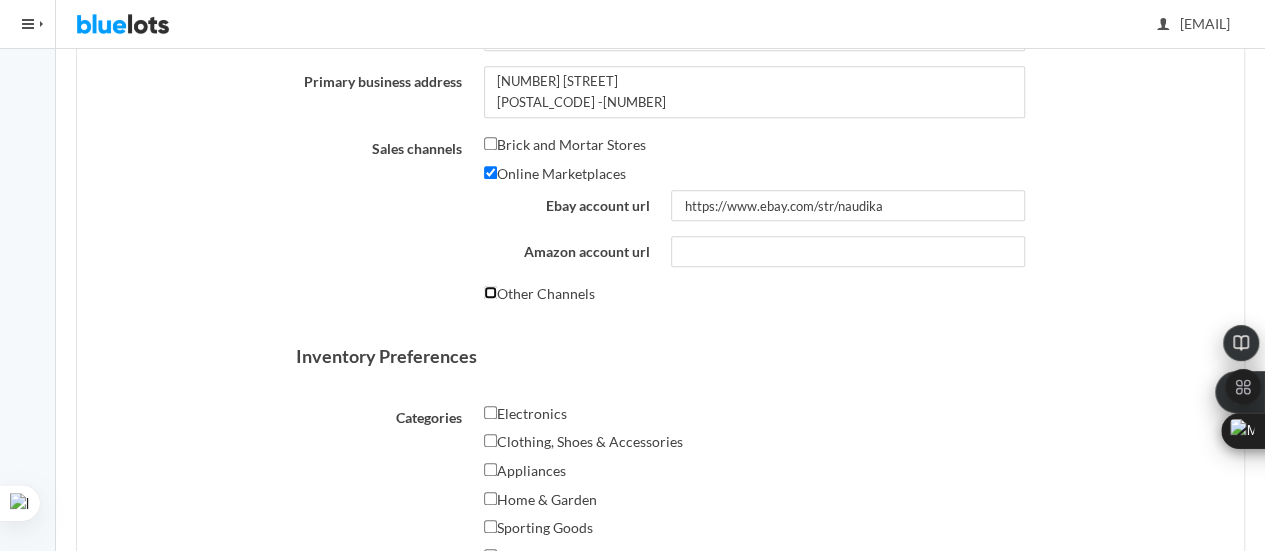 click on "Other Channels" at bounding box center (490, 292) 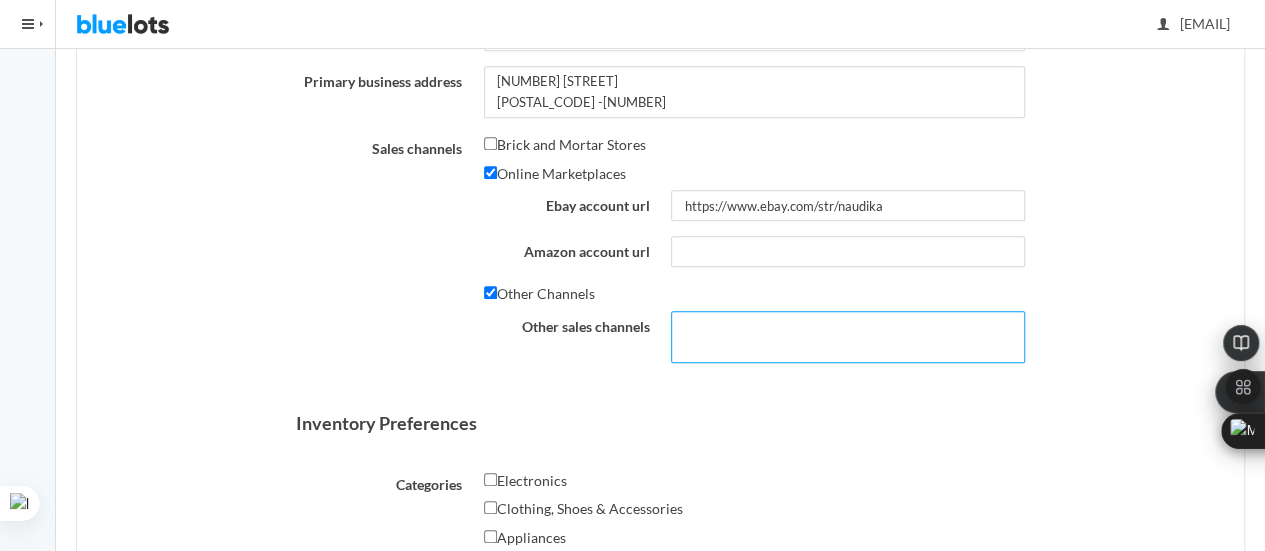 click on "Other sales channels" at bounding box center [848, 337] 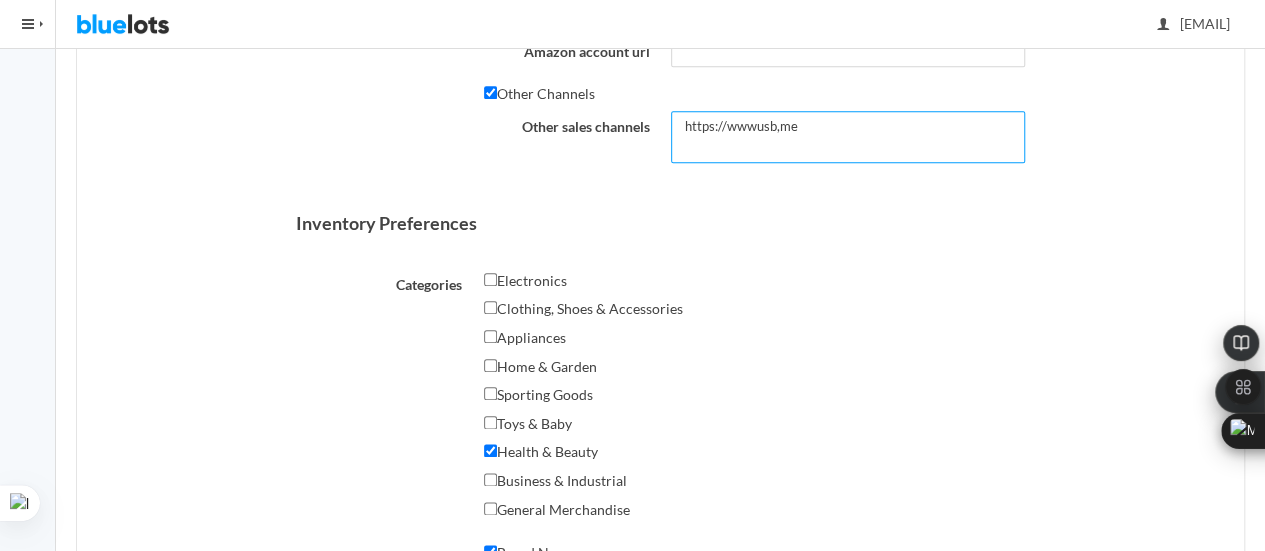 scroll, scrollTop: 1100, scrollLeft: 0, axis: vertical 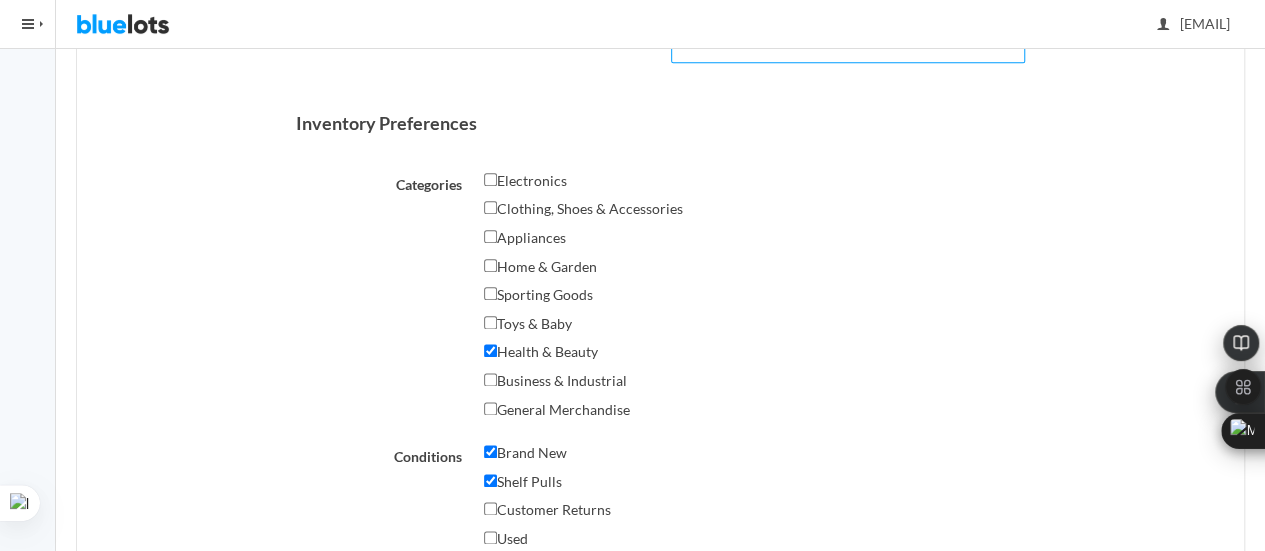 type on "https://wwwusb,me" 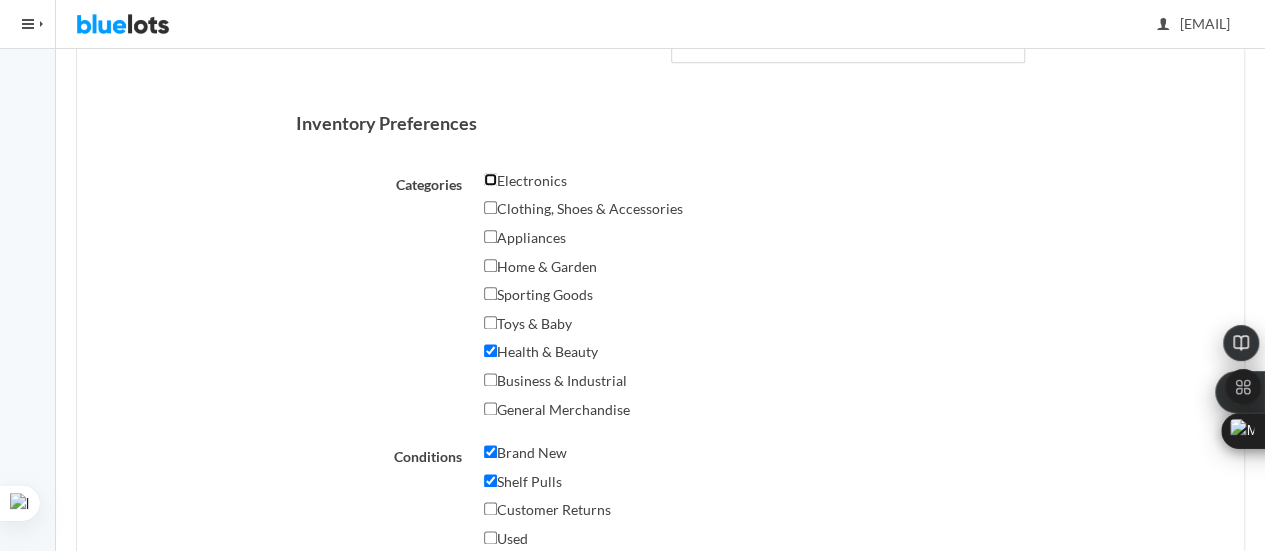 click on "Electronics" at bounding box center [490, 179] 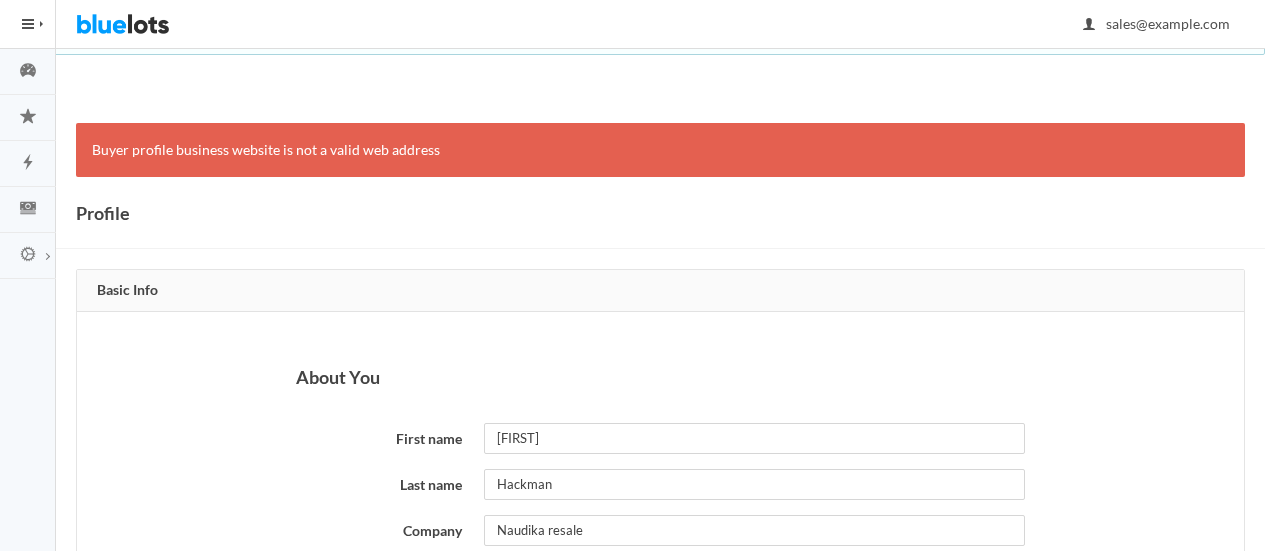scroll, scrollTop: 0, scrollLeft: 0, axis: both 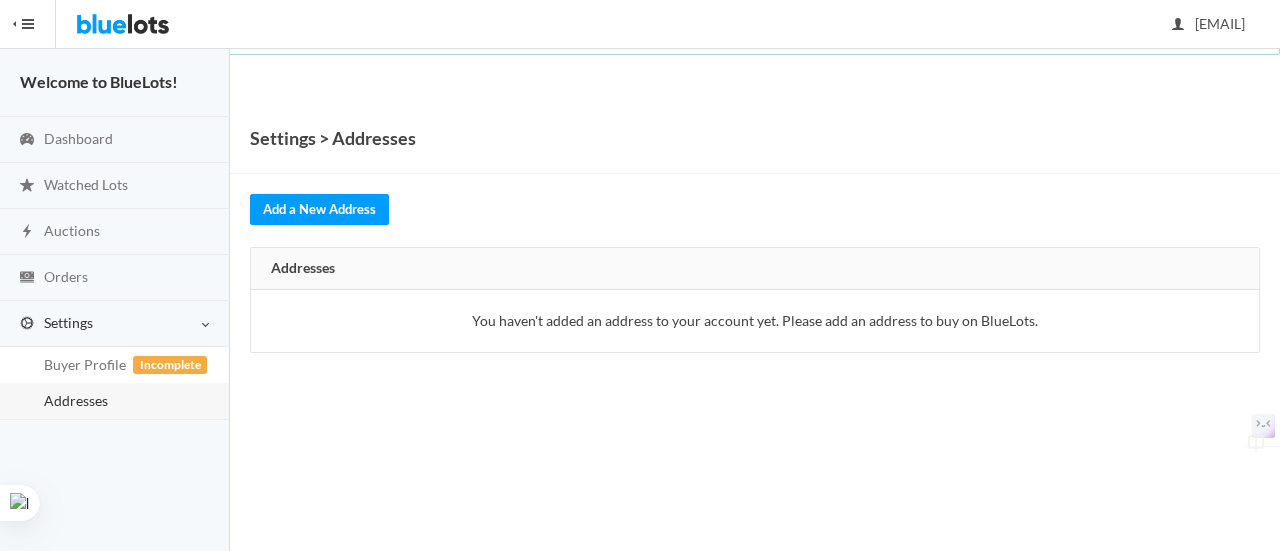 click on "You haven't added an address to your account yet. Please add an address to buy on BlueLots." at bounding box center (755, 321) 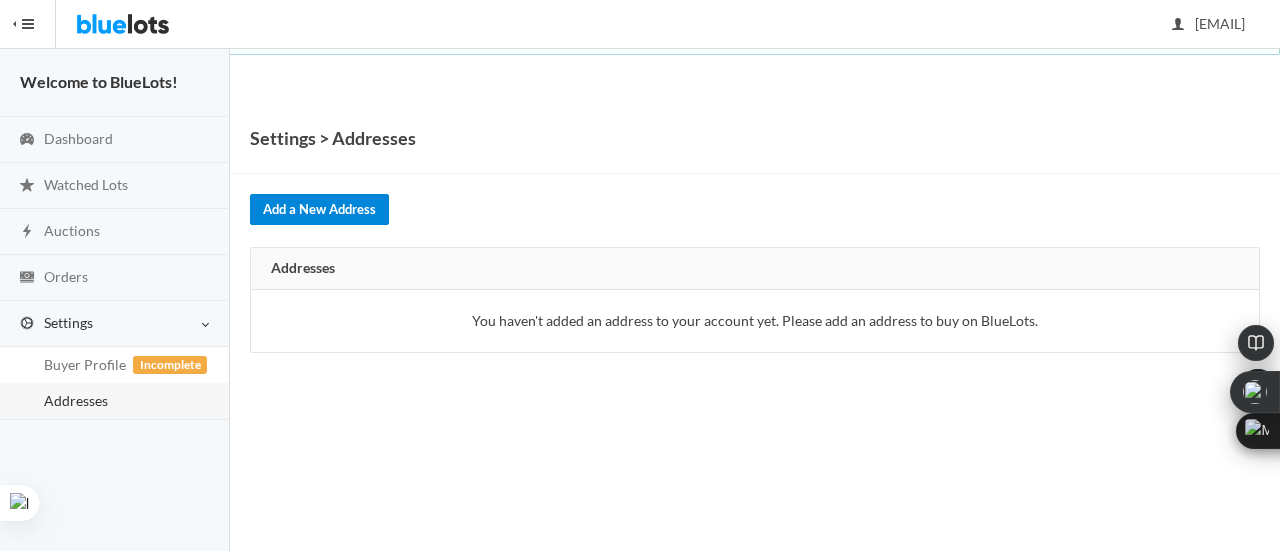 click on "Add a New Address" at bounding box center [319, 209] 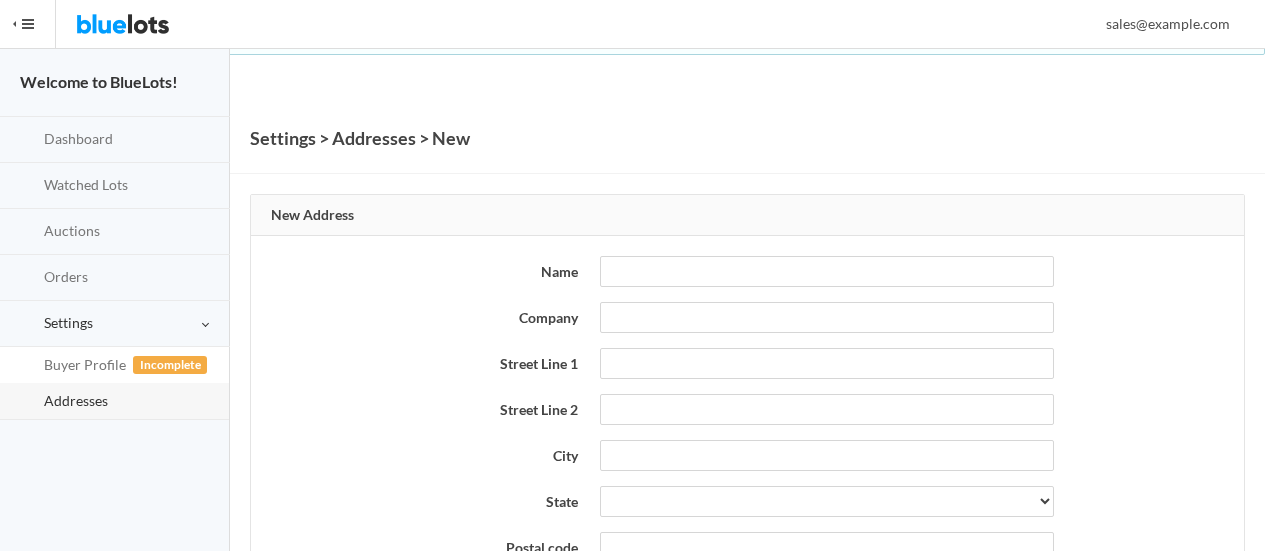 scroll, scrollTop: 0, scrollLeft: 0, axis: both 